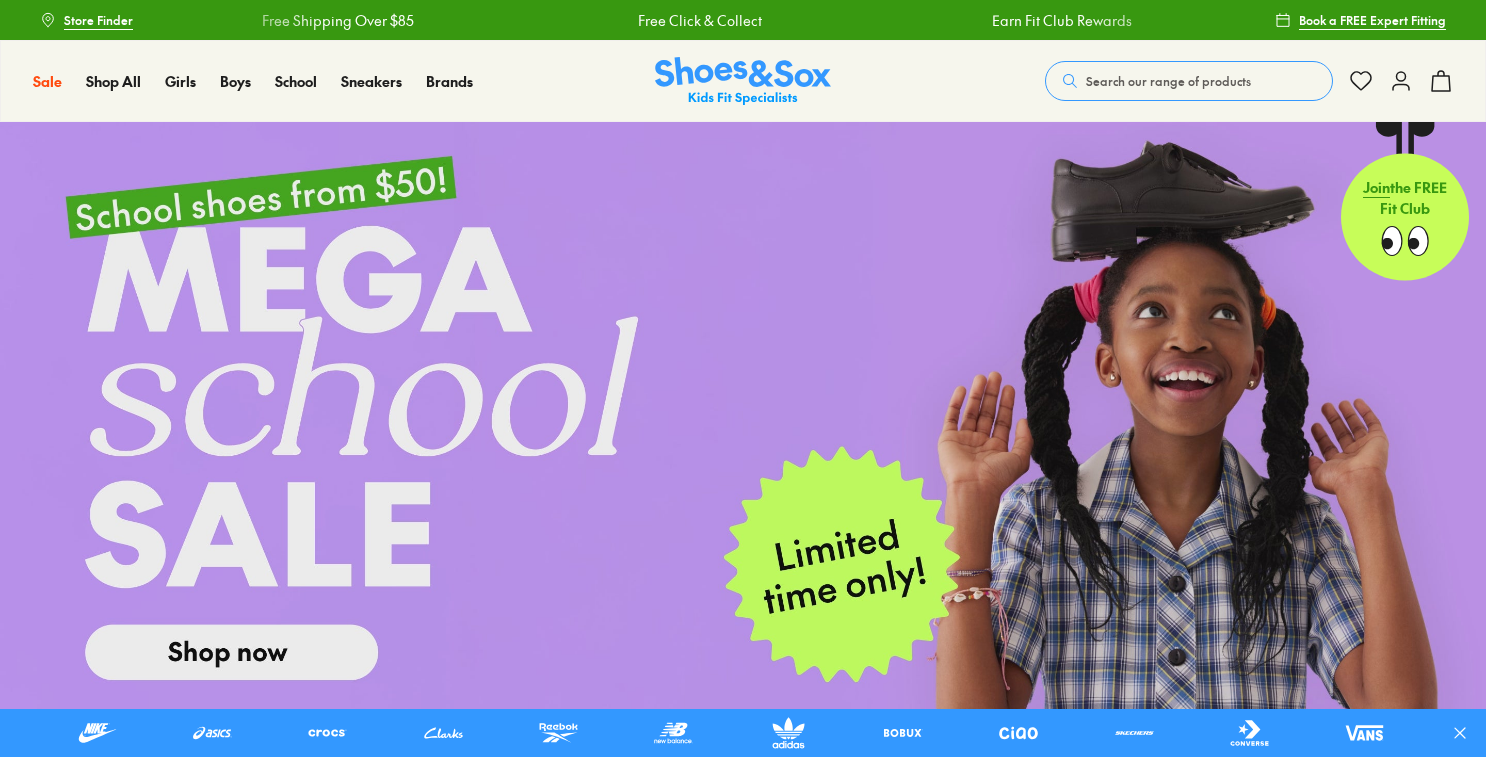 scroll, scrollTop: 0, scrollLeft: 0, axis: both 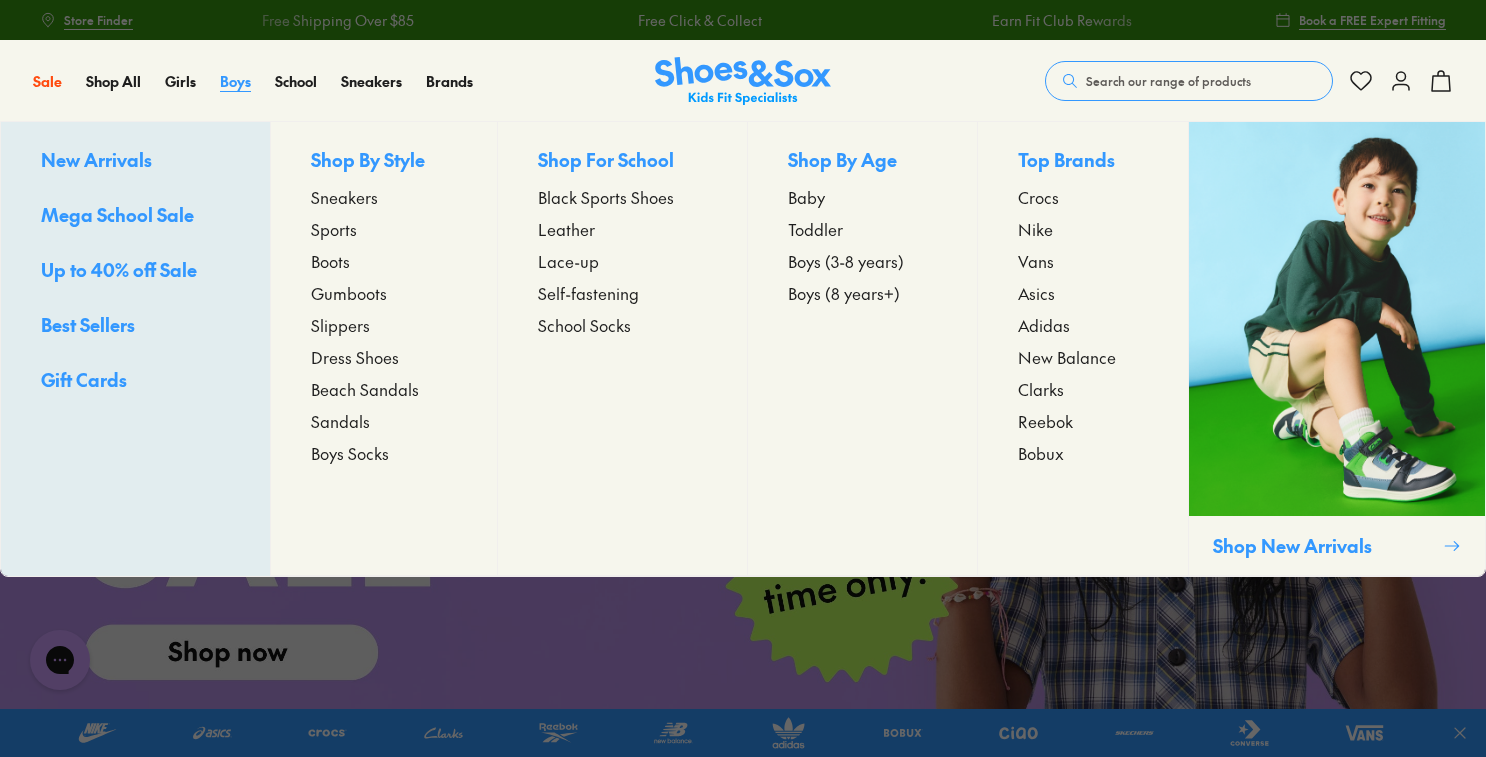 click on "Boys" at bounding box center (235, 81) 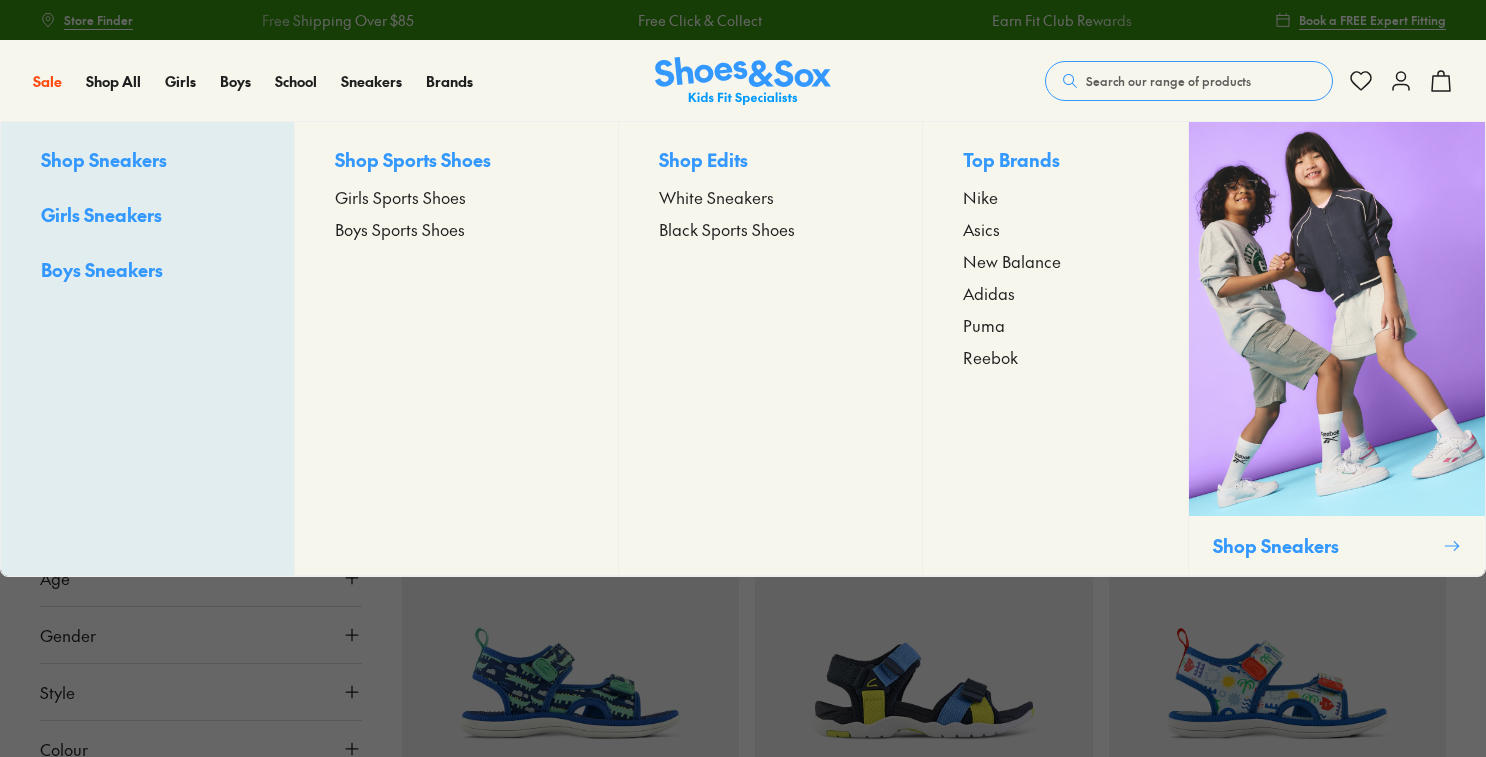 scroll, scrollTop: 0, scrollLeft: 0, axis: both 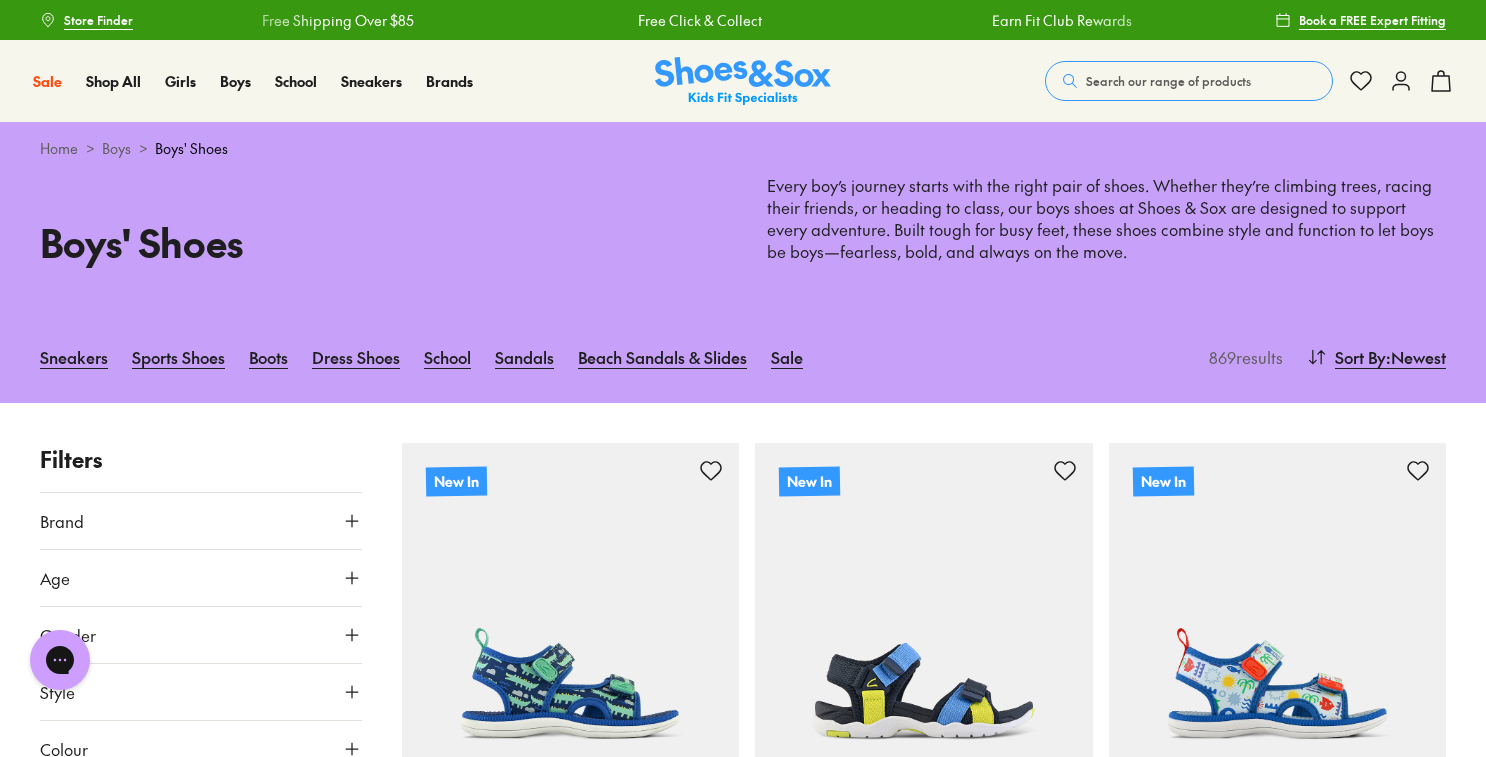 click on "Search our range of products" at bounding box center (1168, 81) 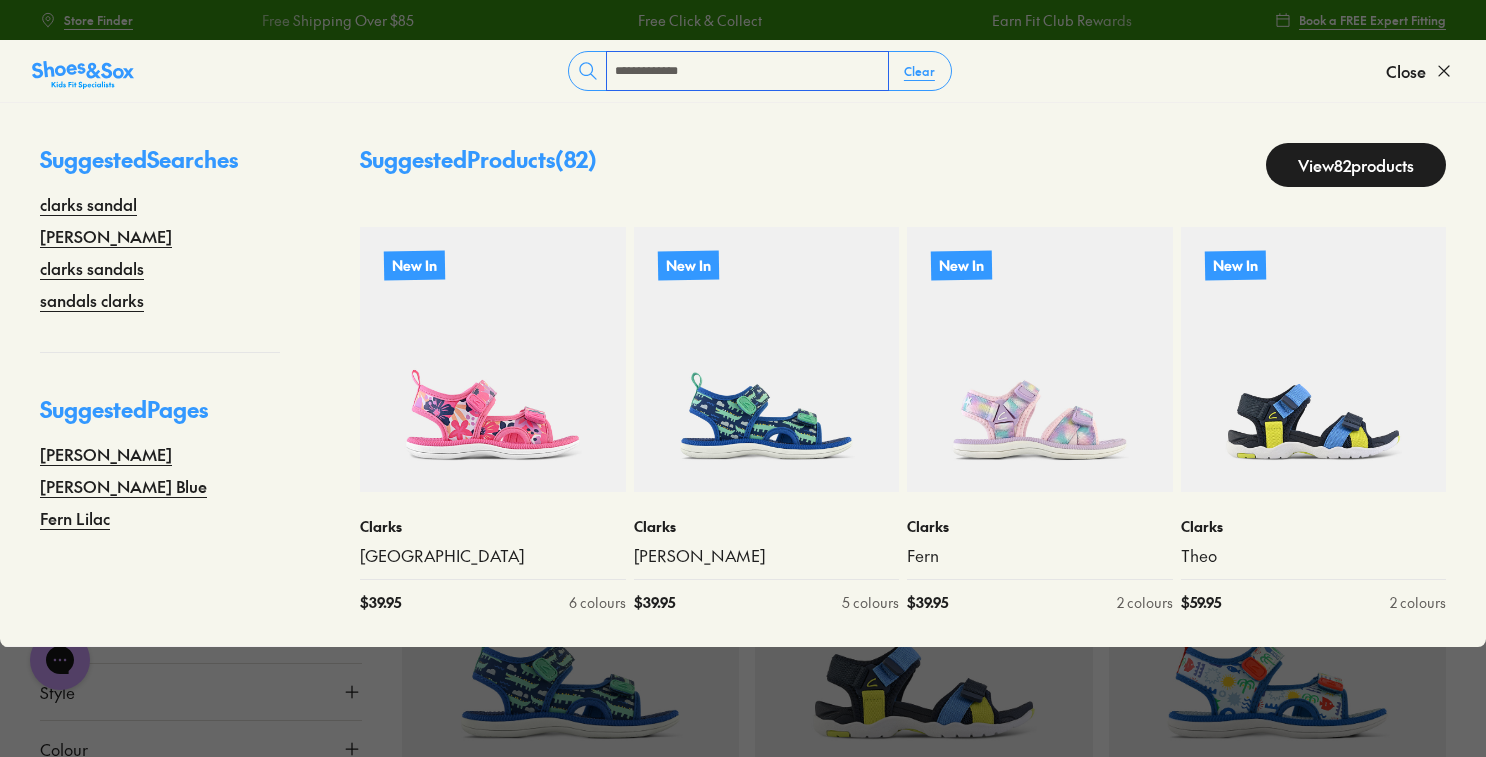 type on "**********" 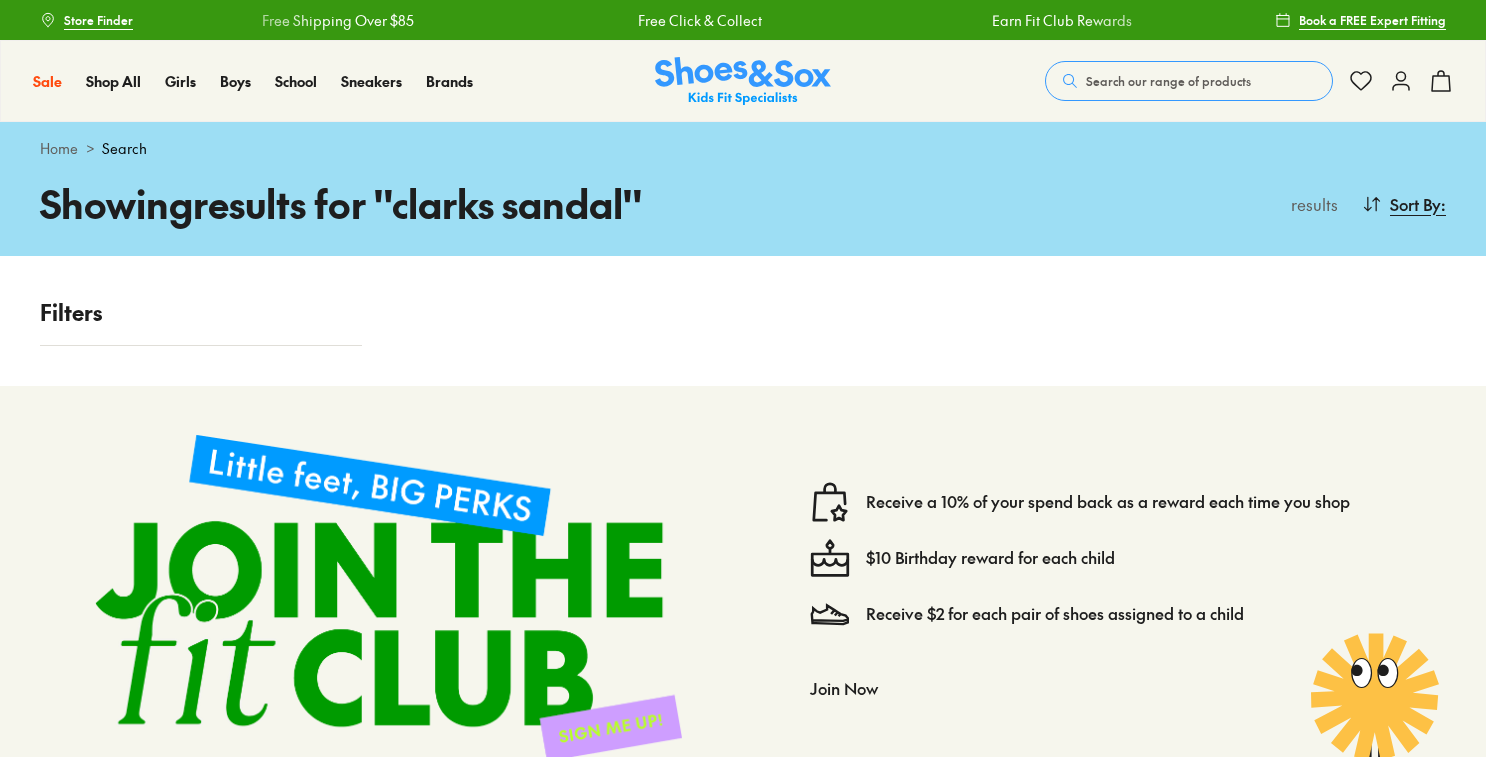 scroll, scrollTop: 0, scrollLeft: 0, axis: both 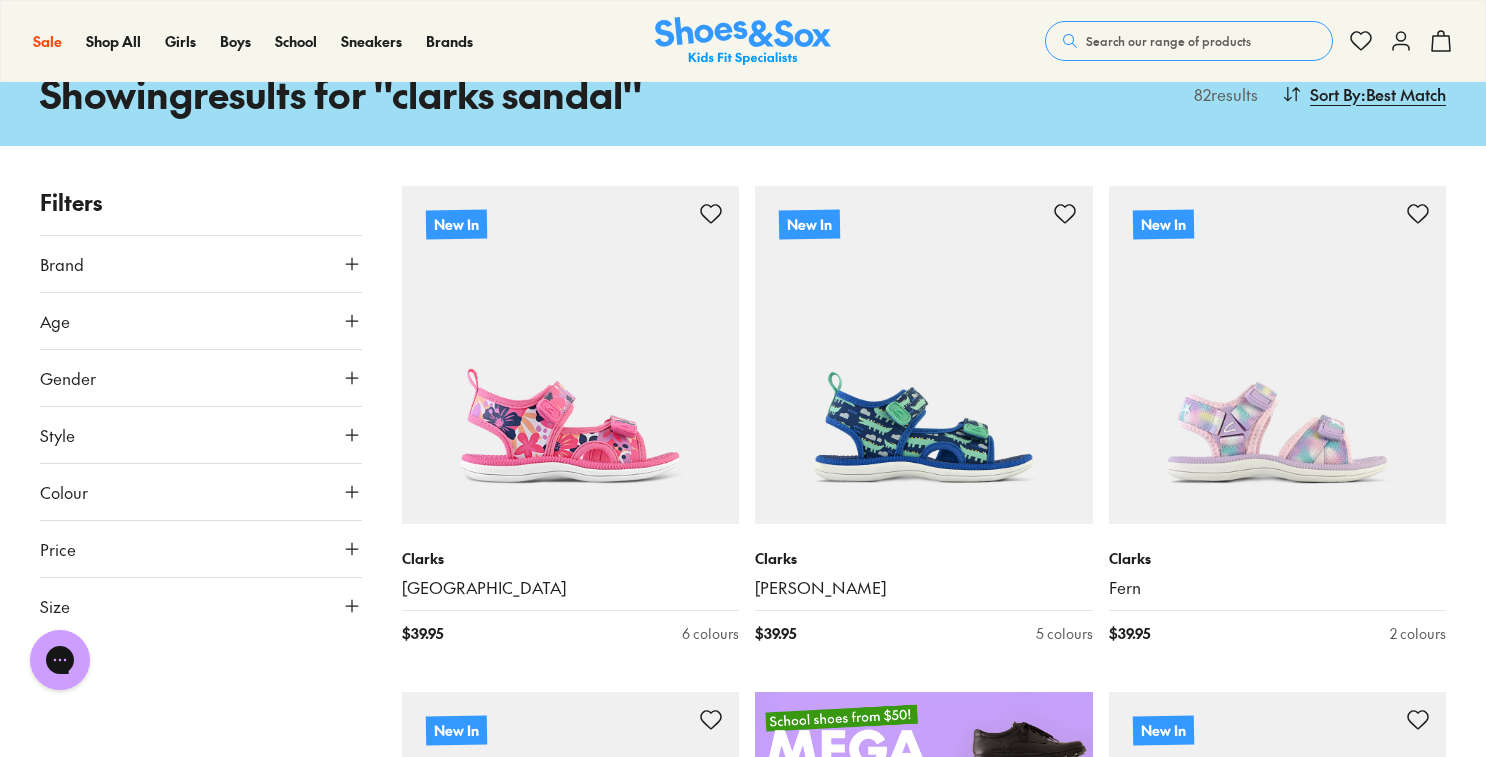 click 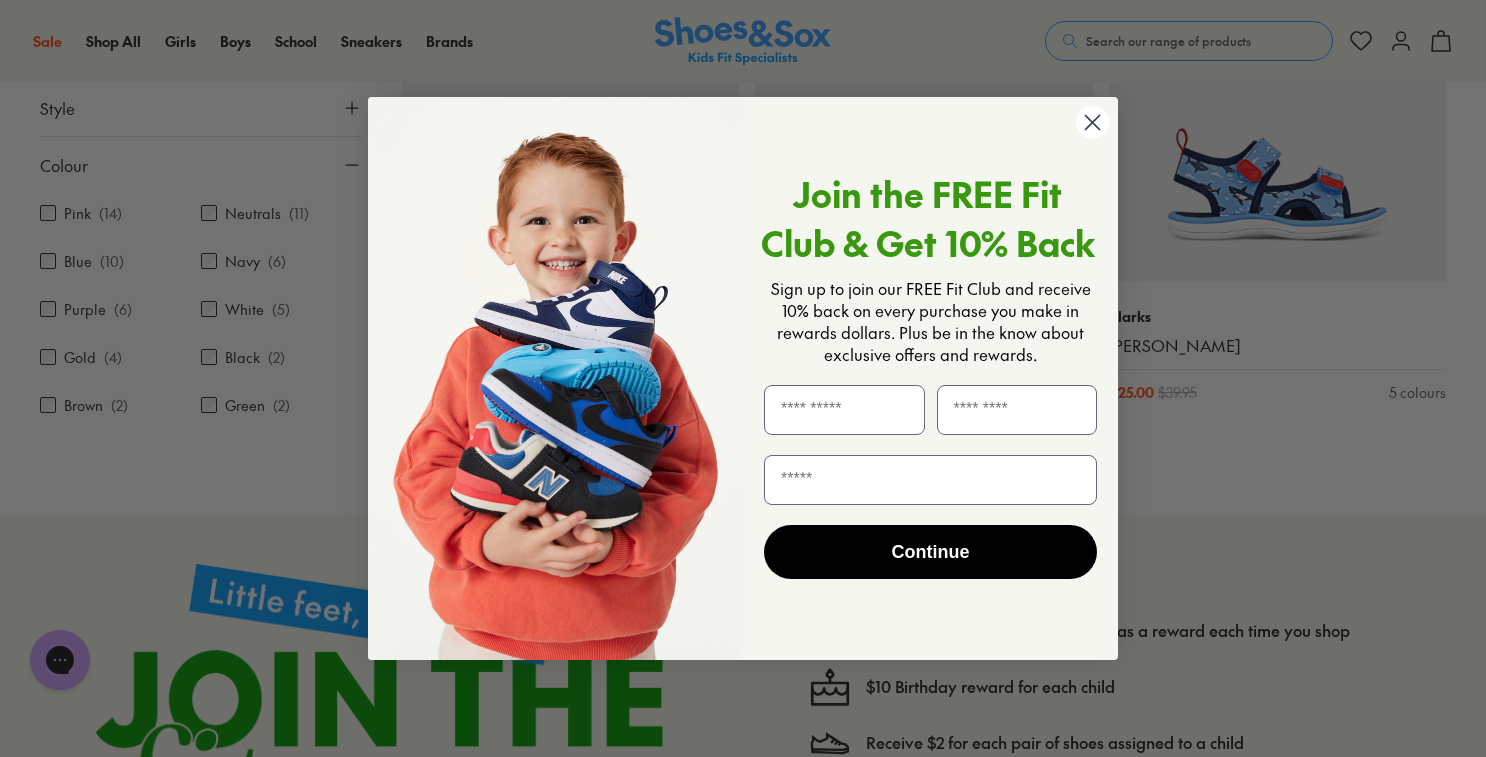 scroll, scrollTop: 1883, scrollLeft: 0, axis: vertical 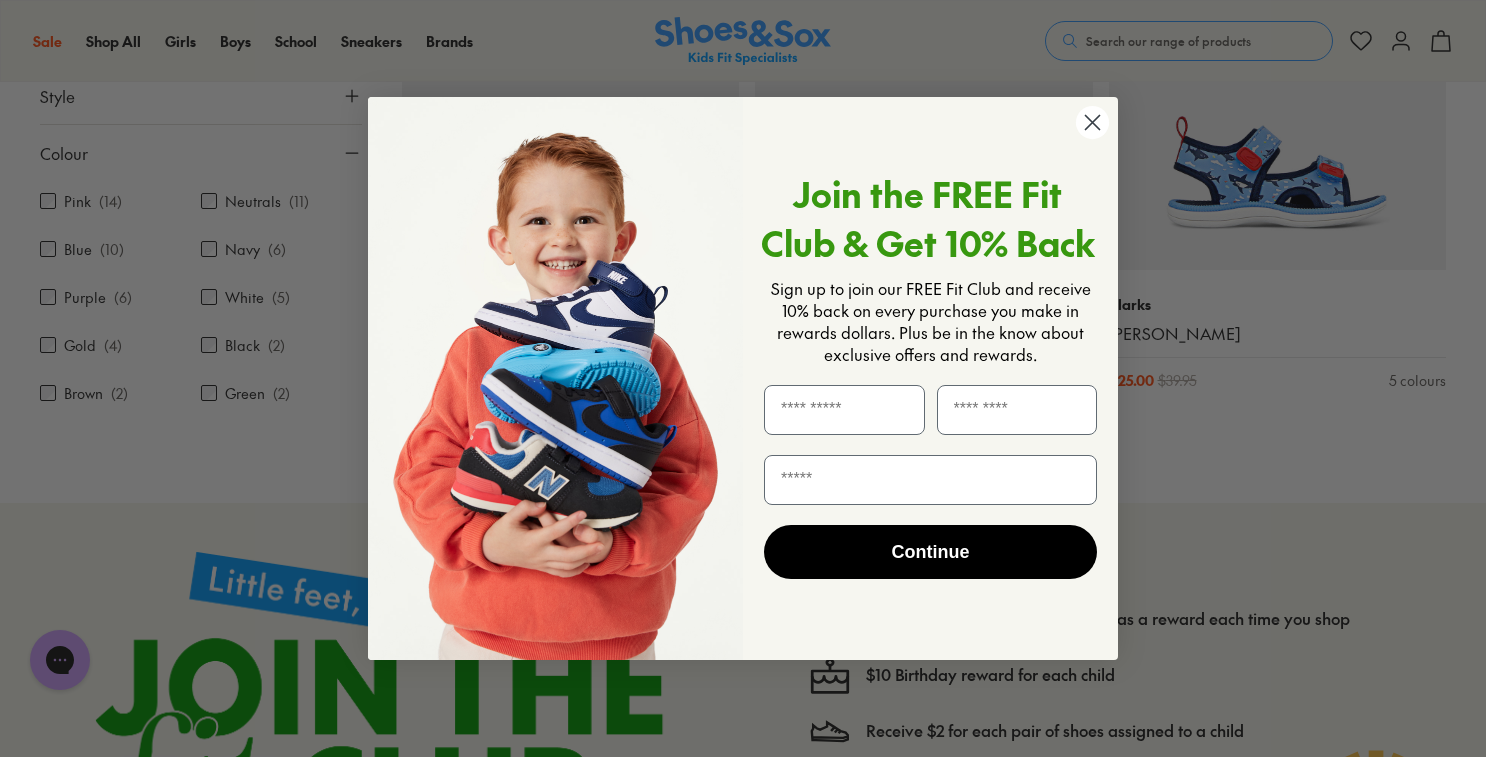 click 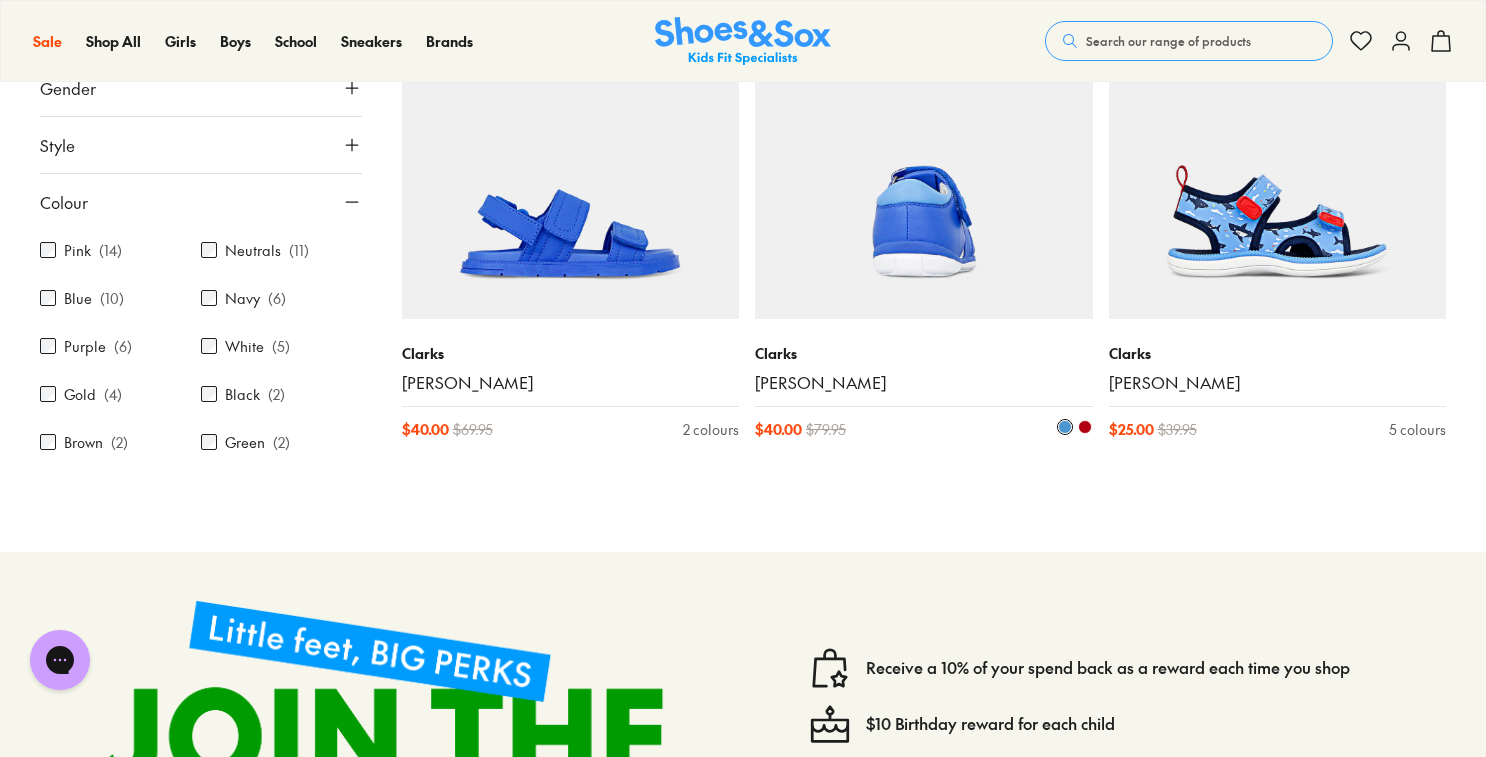 scroll, scrollTop: 1833, scrollLeft: 0, axis: vertical 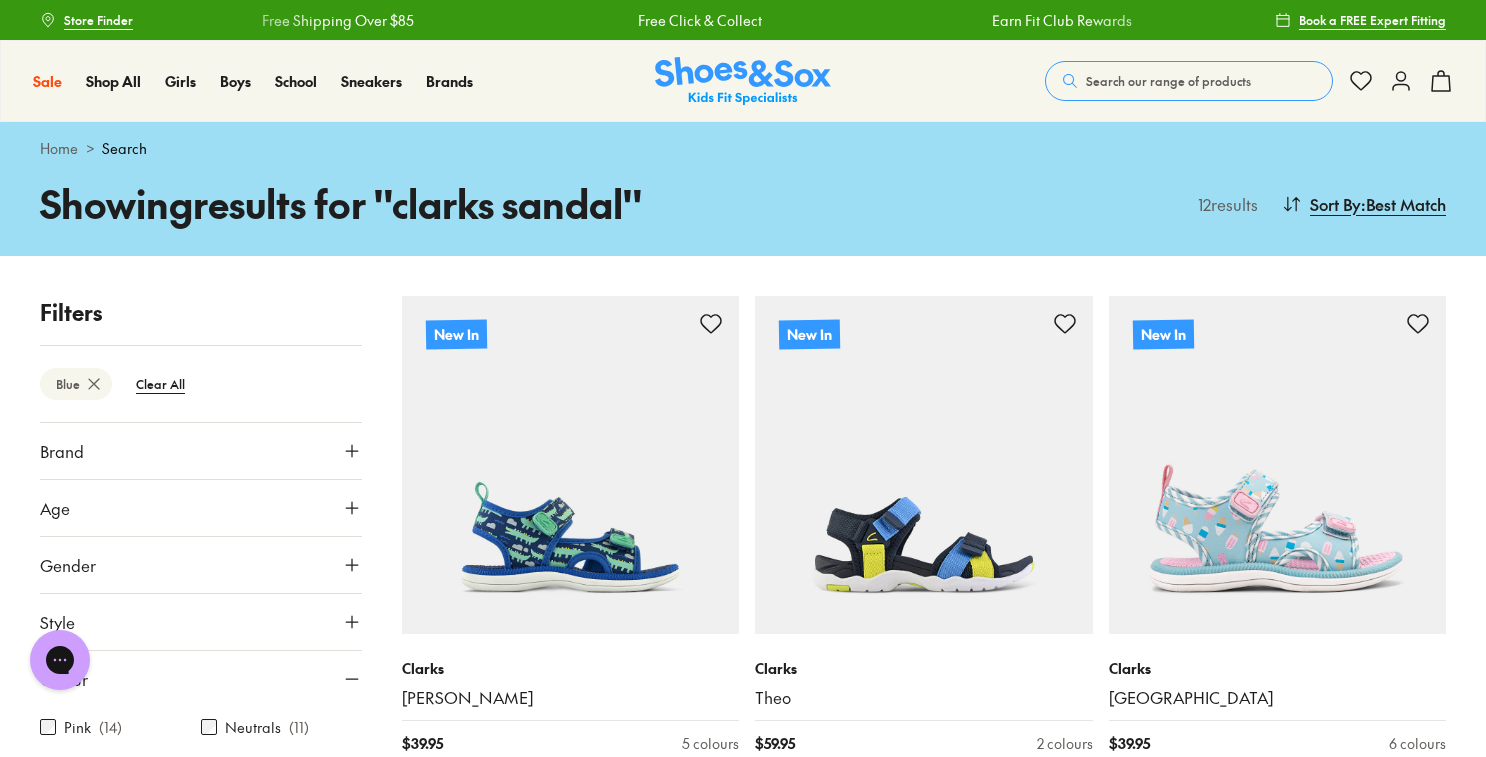 click 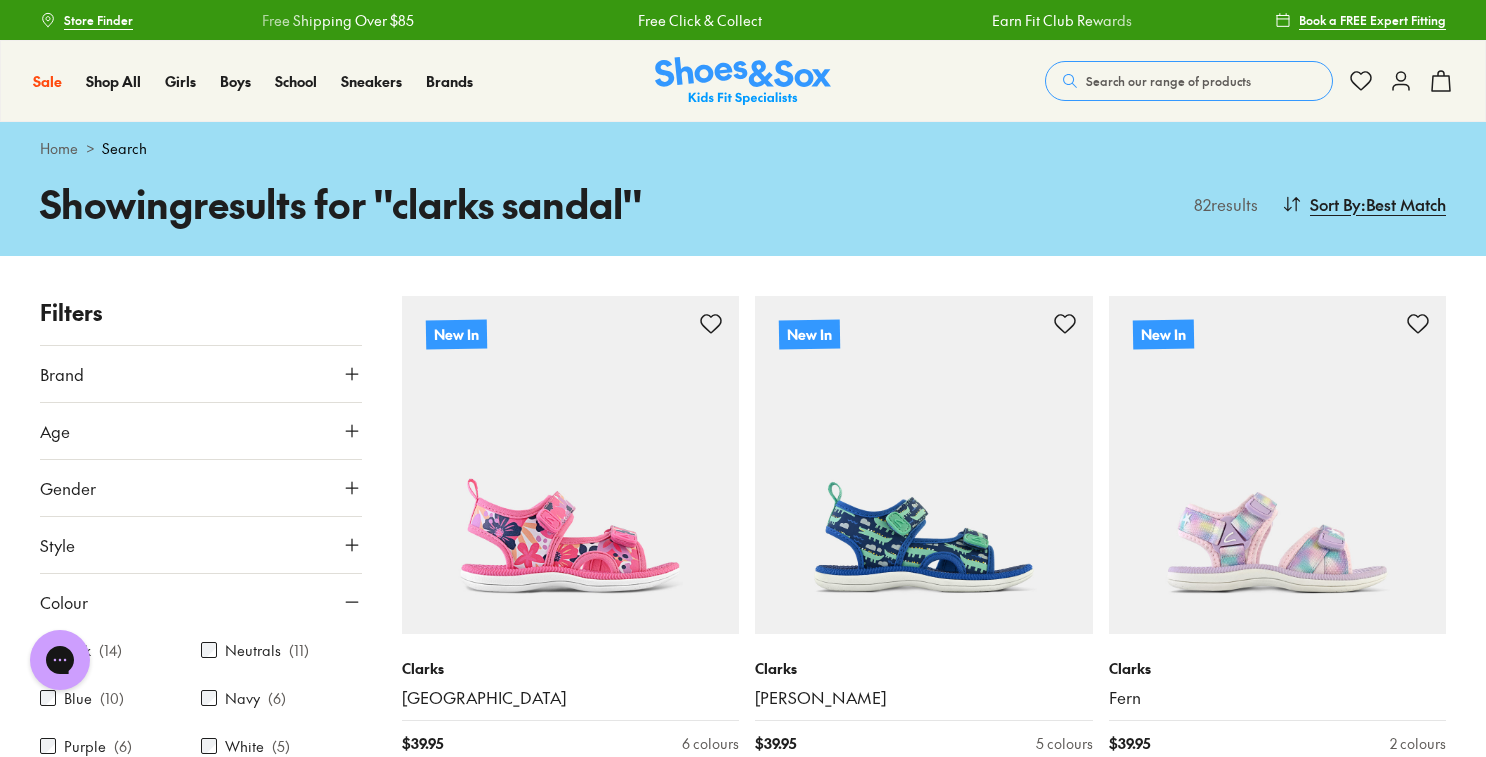 click 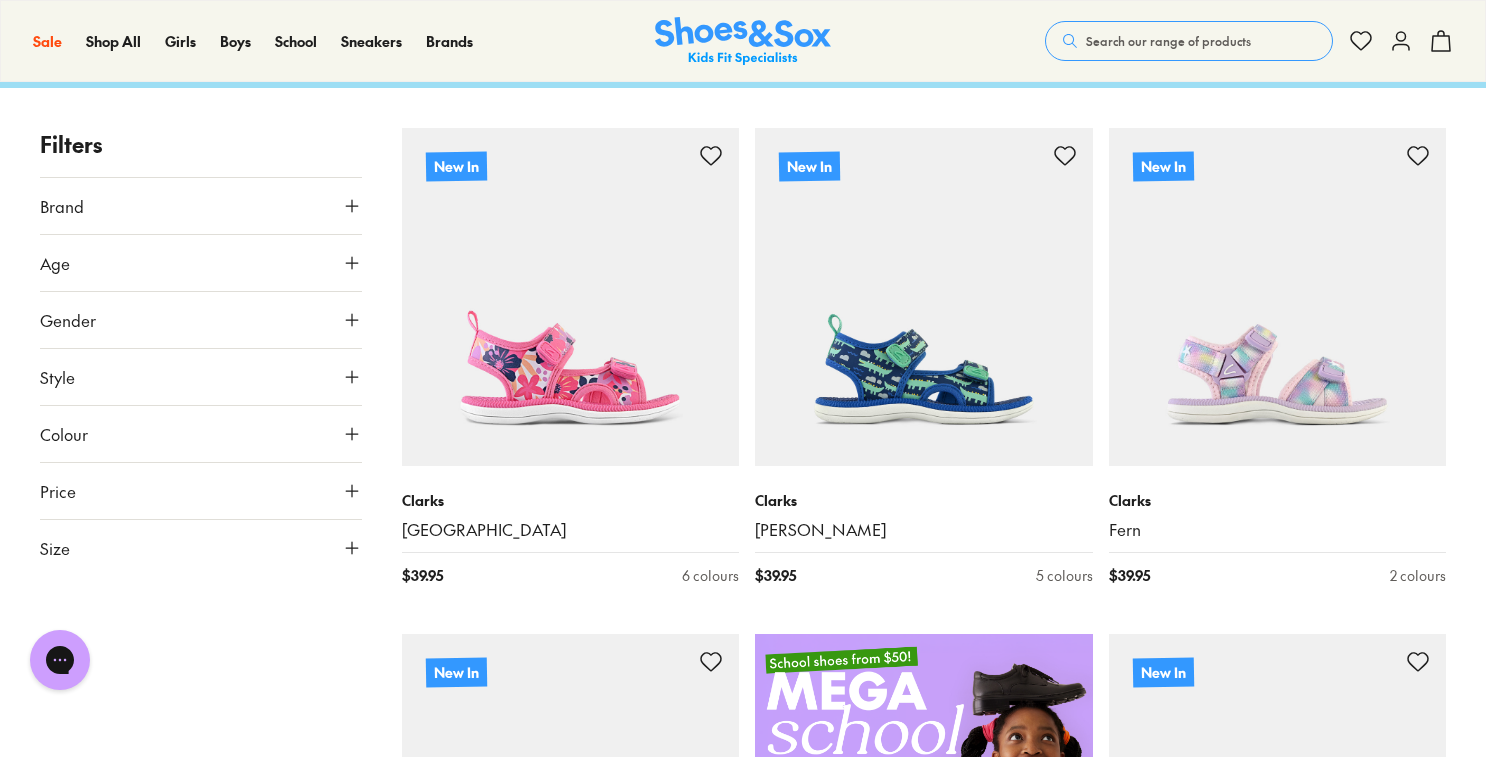 scroll, scrollTop: 184, scrollLeft: 0, axis: vertical 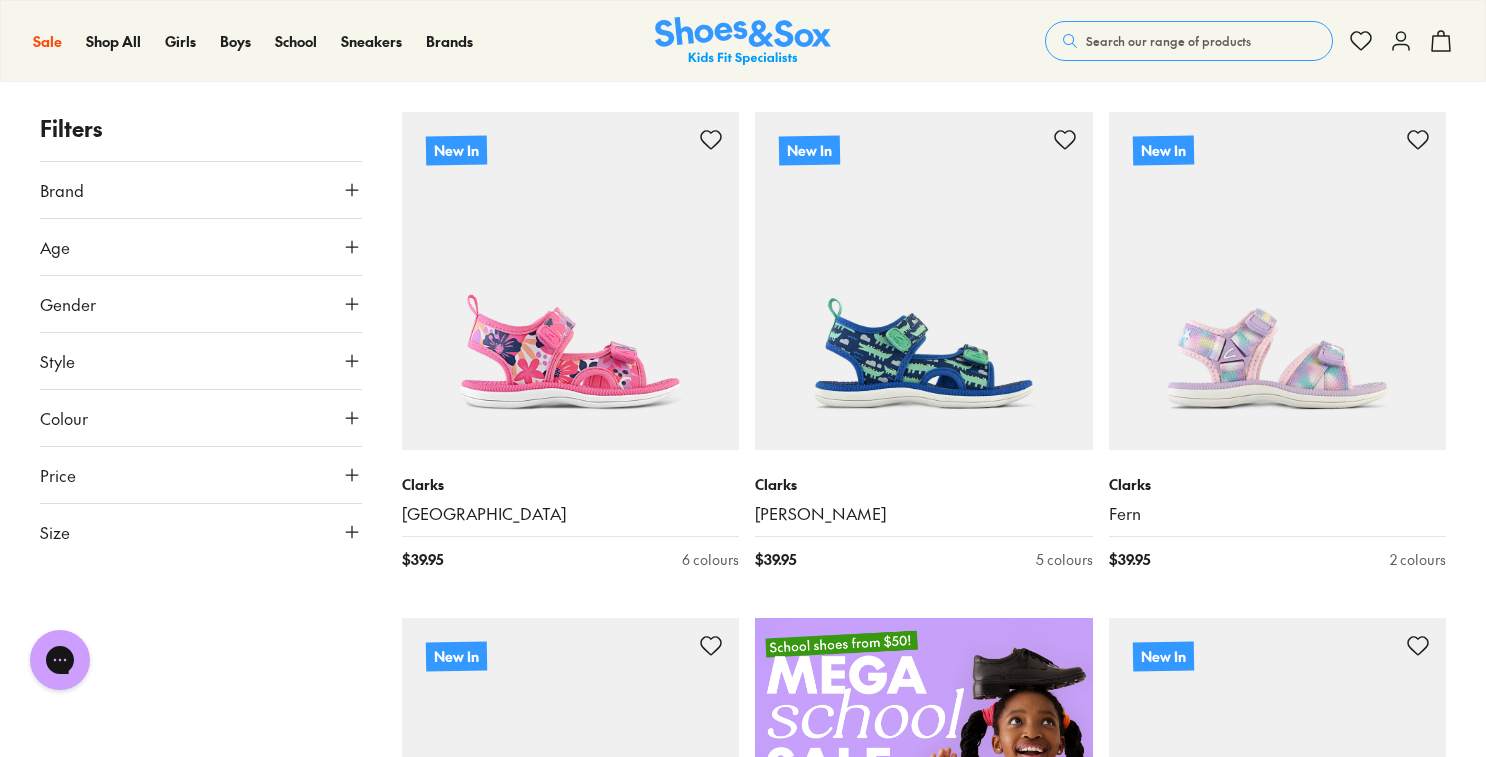 click 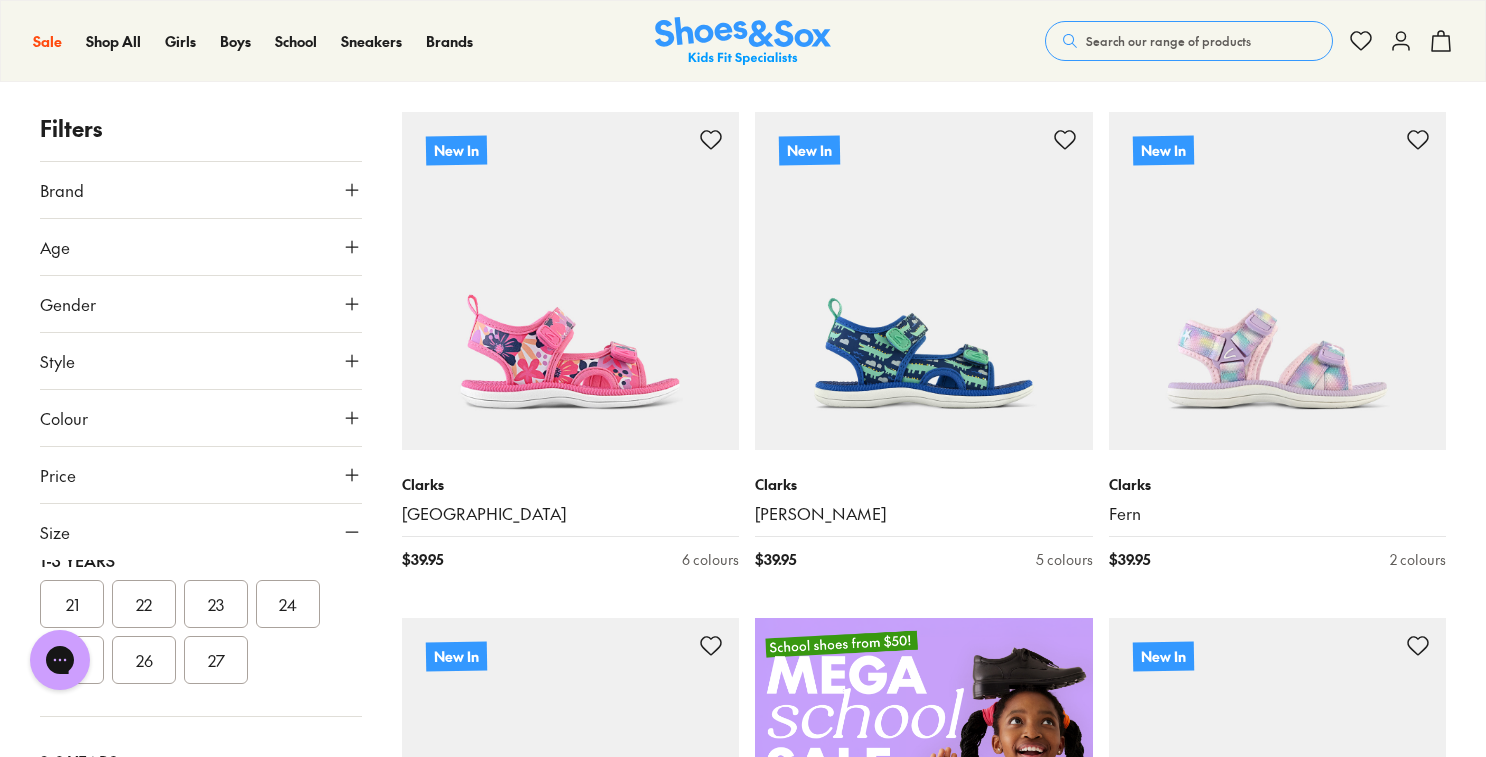 scroll, scrollTop: 96, scrollLeft: 0, axis: vertical 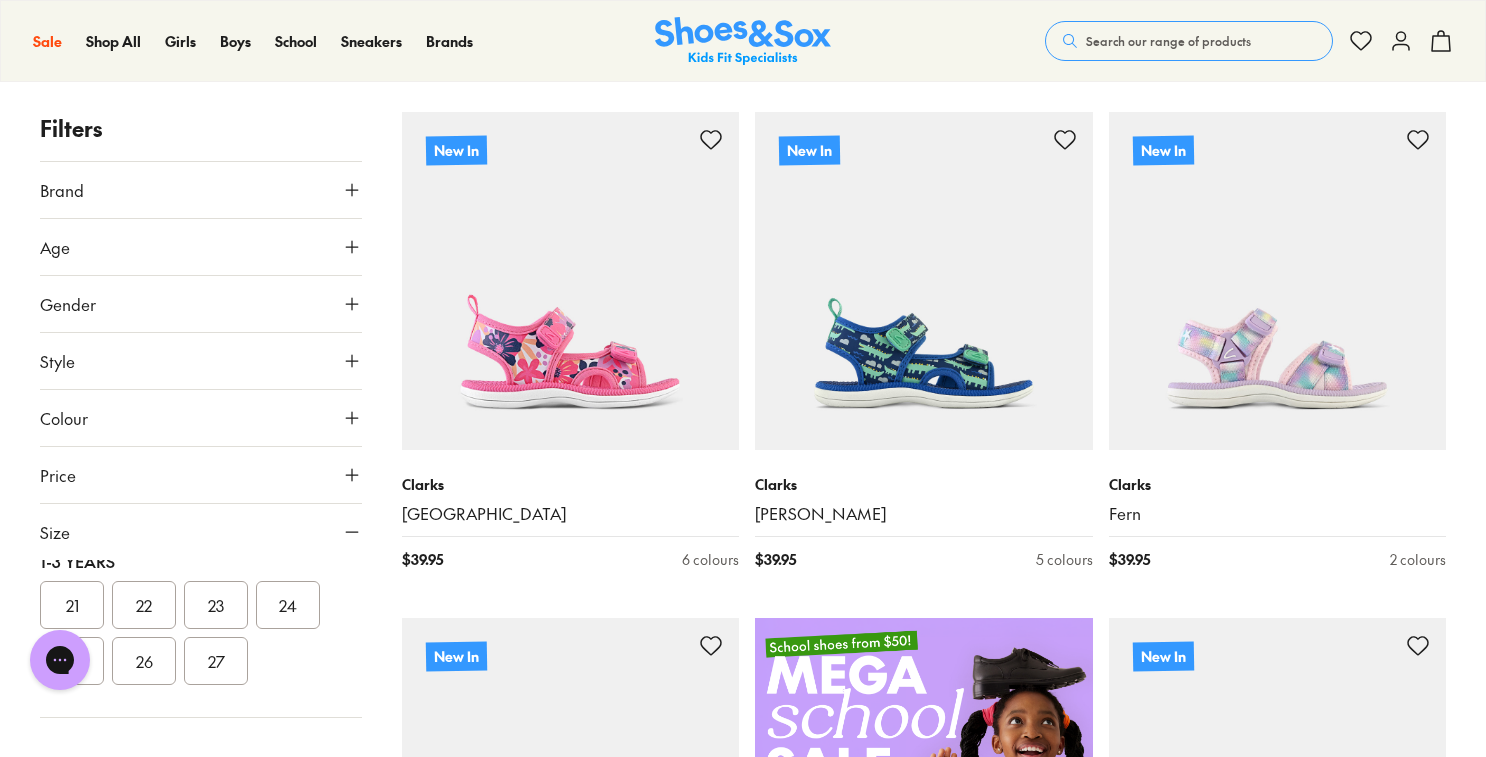 click on "24" at bounding box center [288, 605] 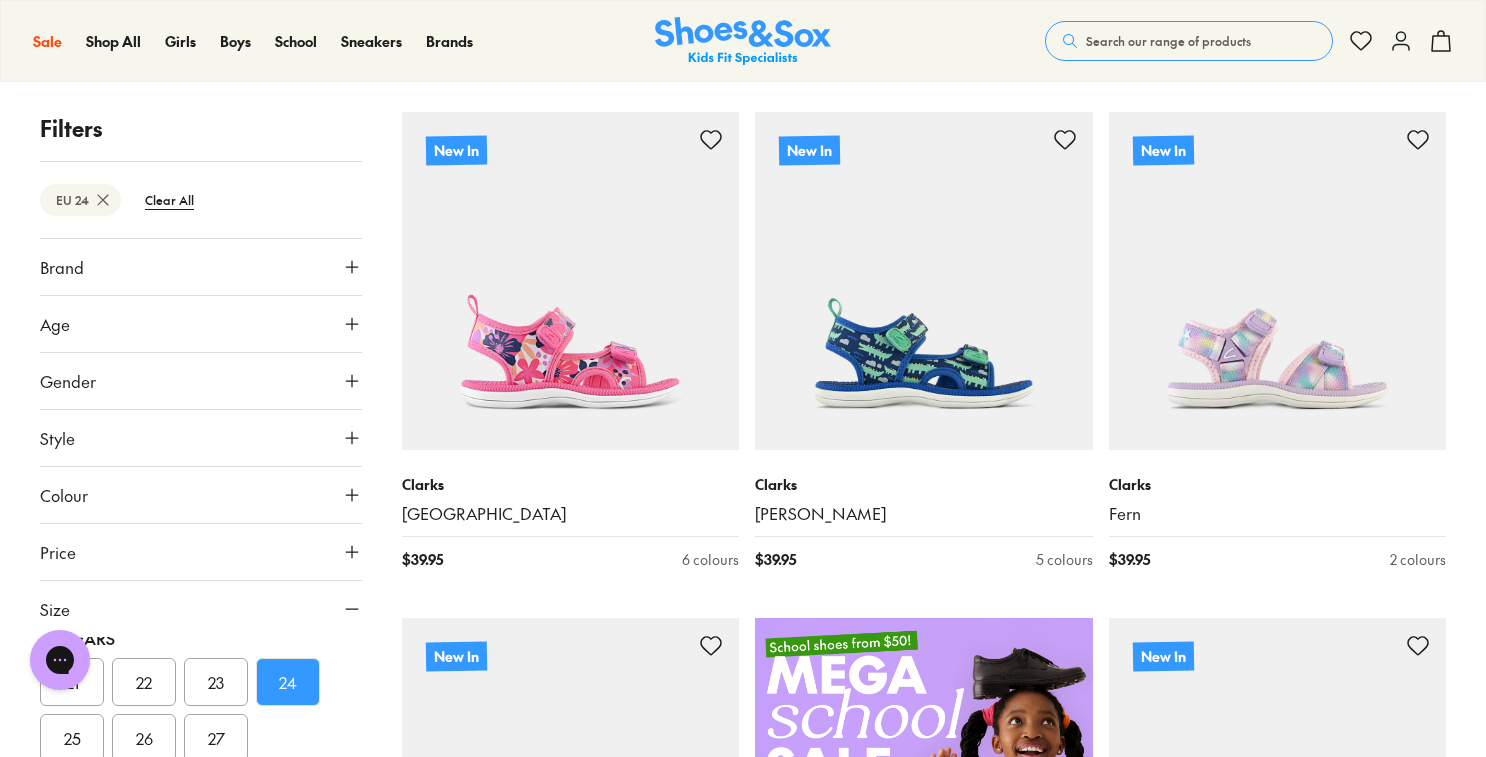 scroll, scrollTop: 156, scrollLeft: 0, axis: vertical 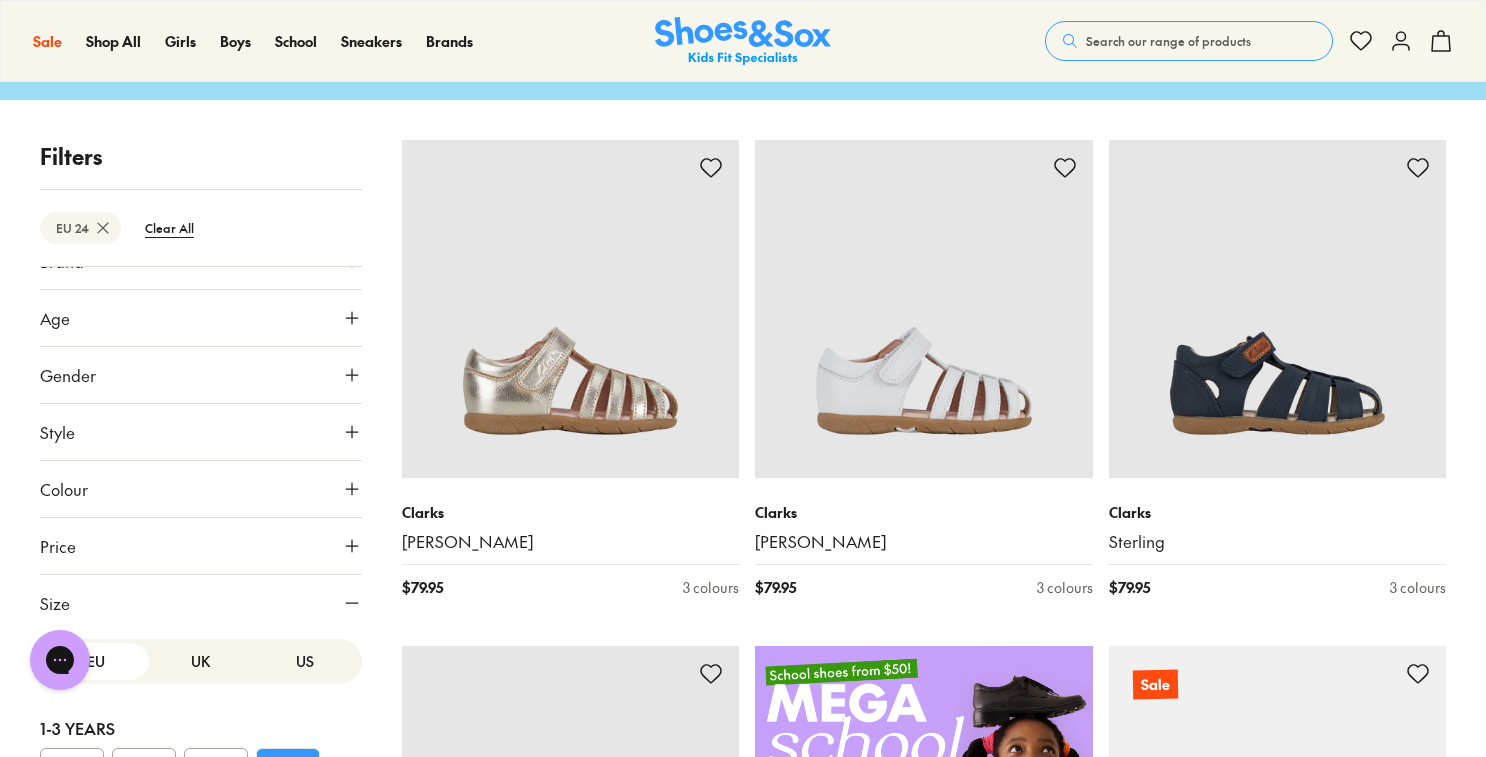 click on "UK" at bounding box center [201, 661] 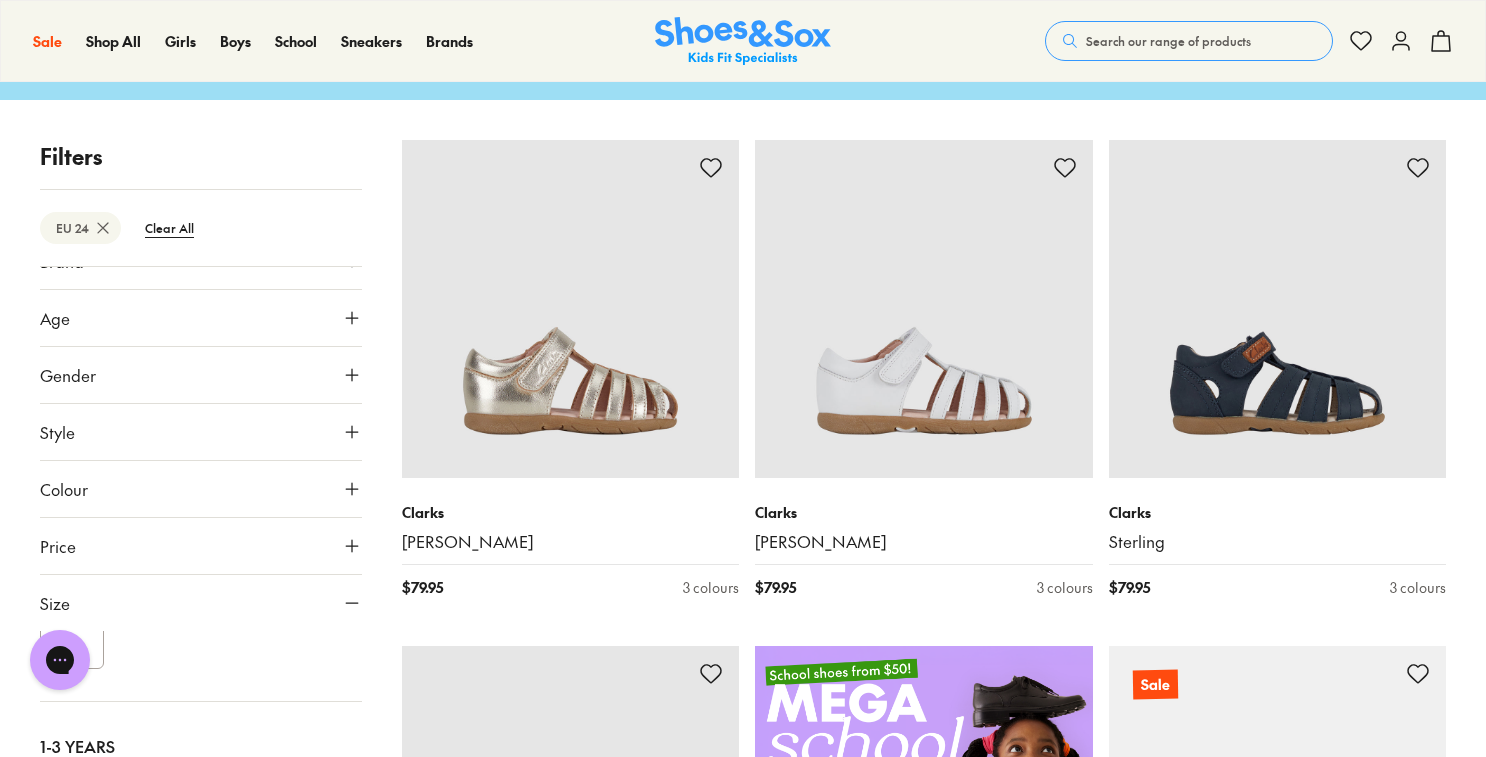 scroll, scrollTop: 129, scrollLeft: 0, axis: vertical 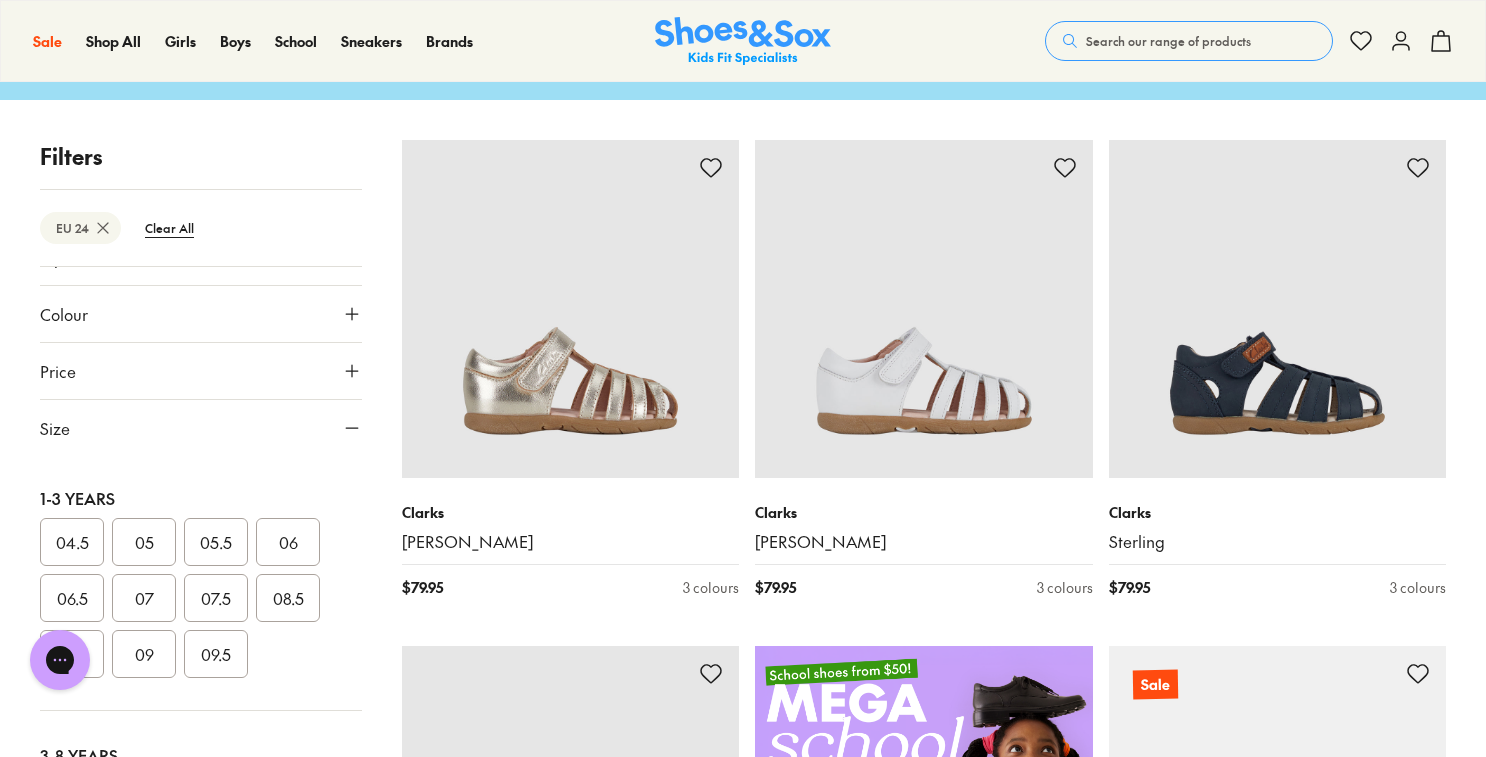 click on "07.5" at bounding box center [216, 598] 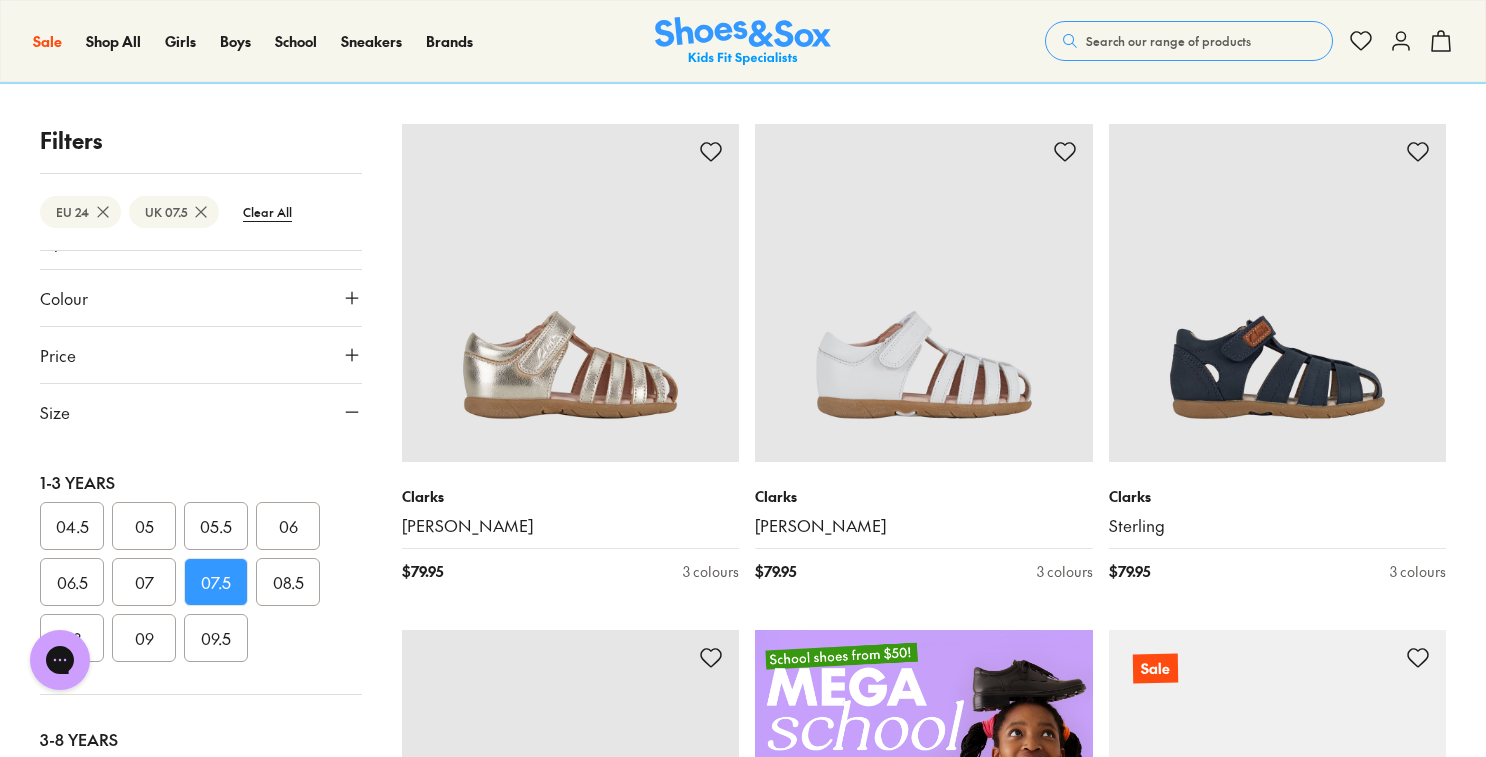 scroll, scrollTop: 173, scrollLeft: 0, axis: vertical 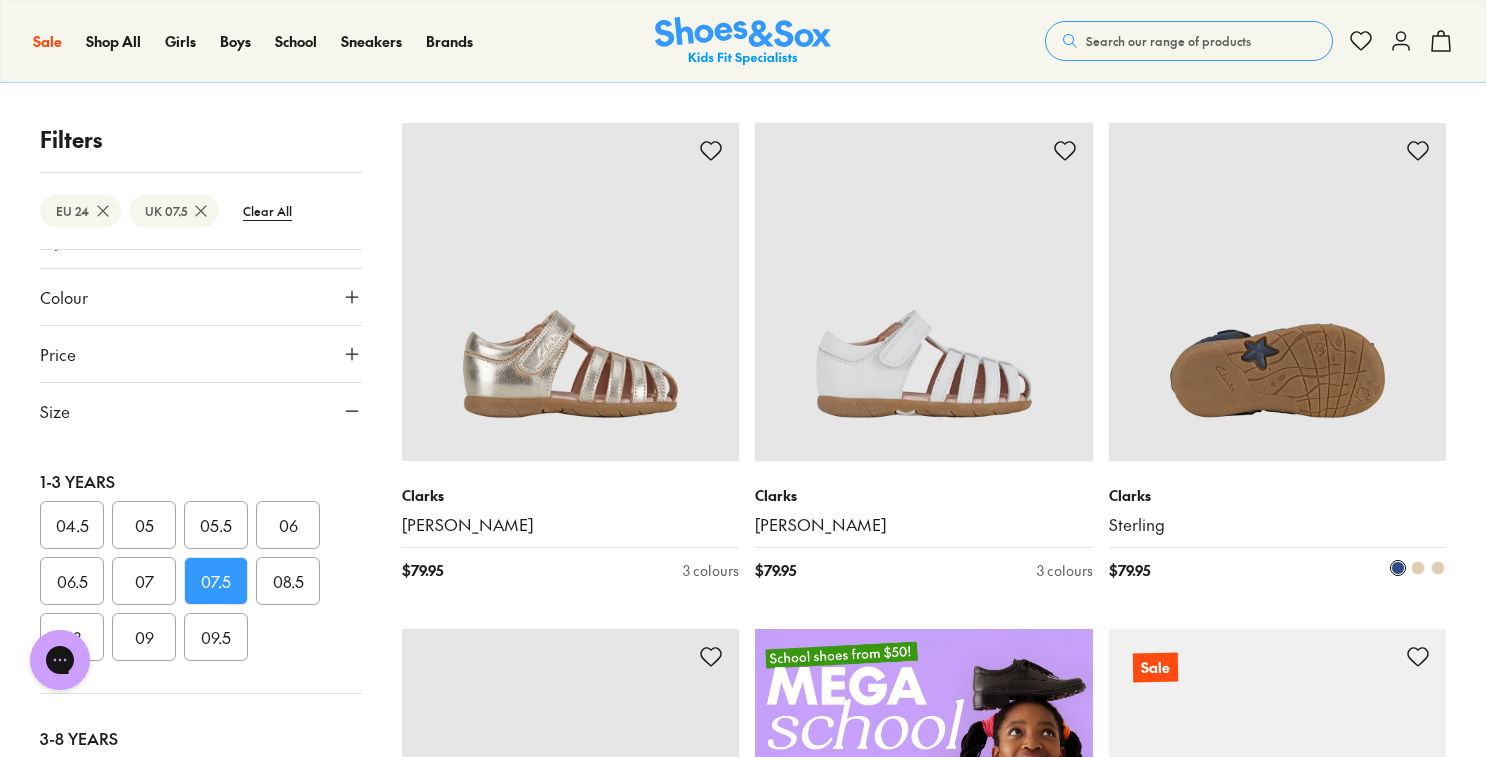 click on "Sterling" at bounding box center (1278, 525) 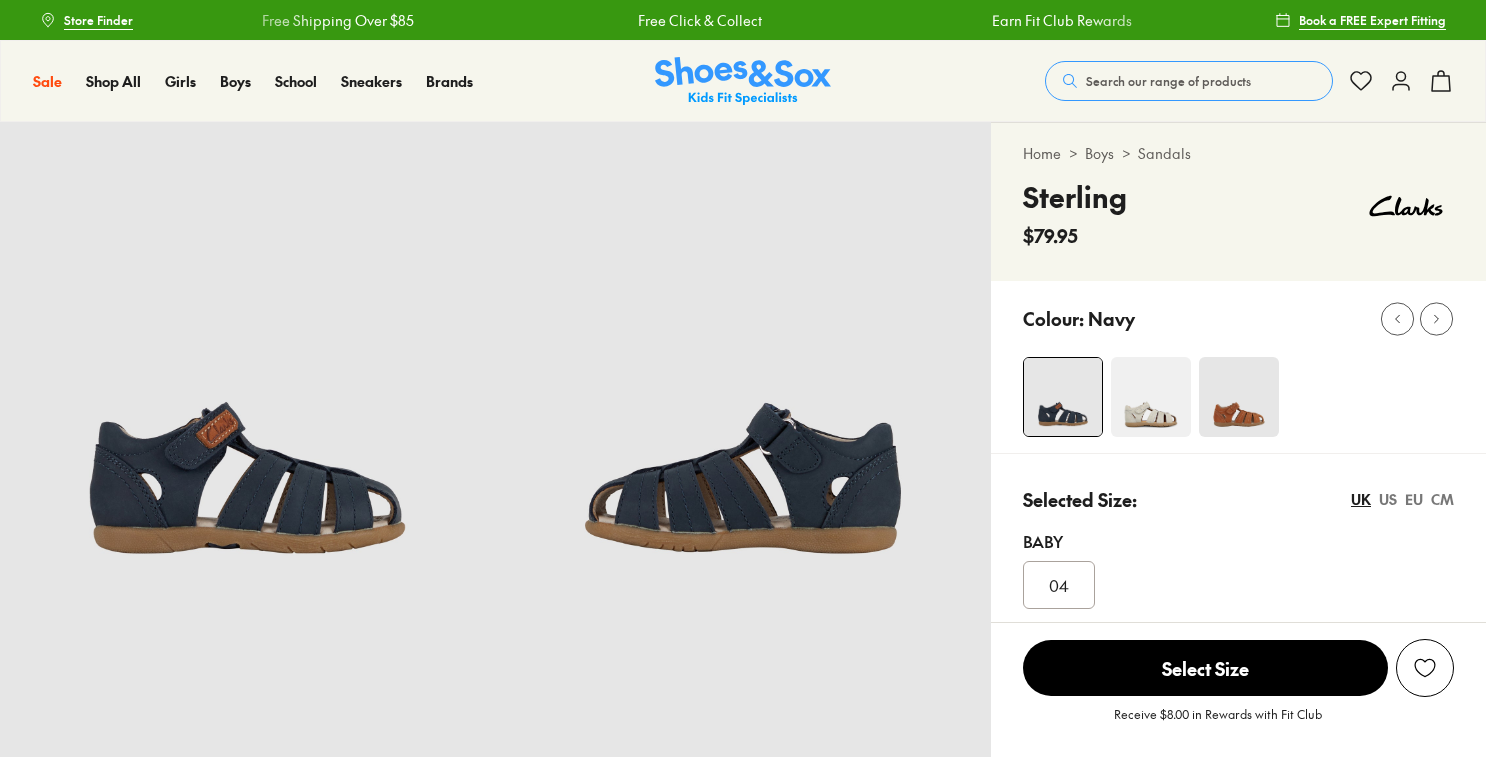 scroll, scrollTop: 0, scrollLeft: 0, axis: both 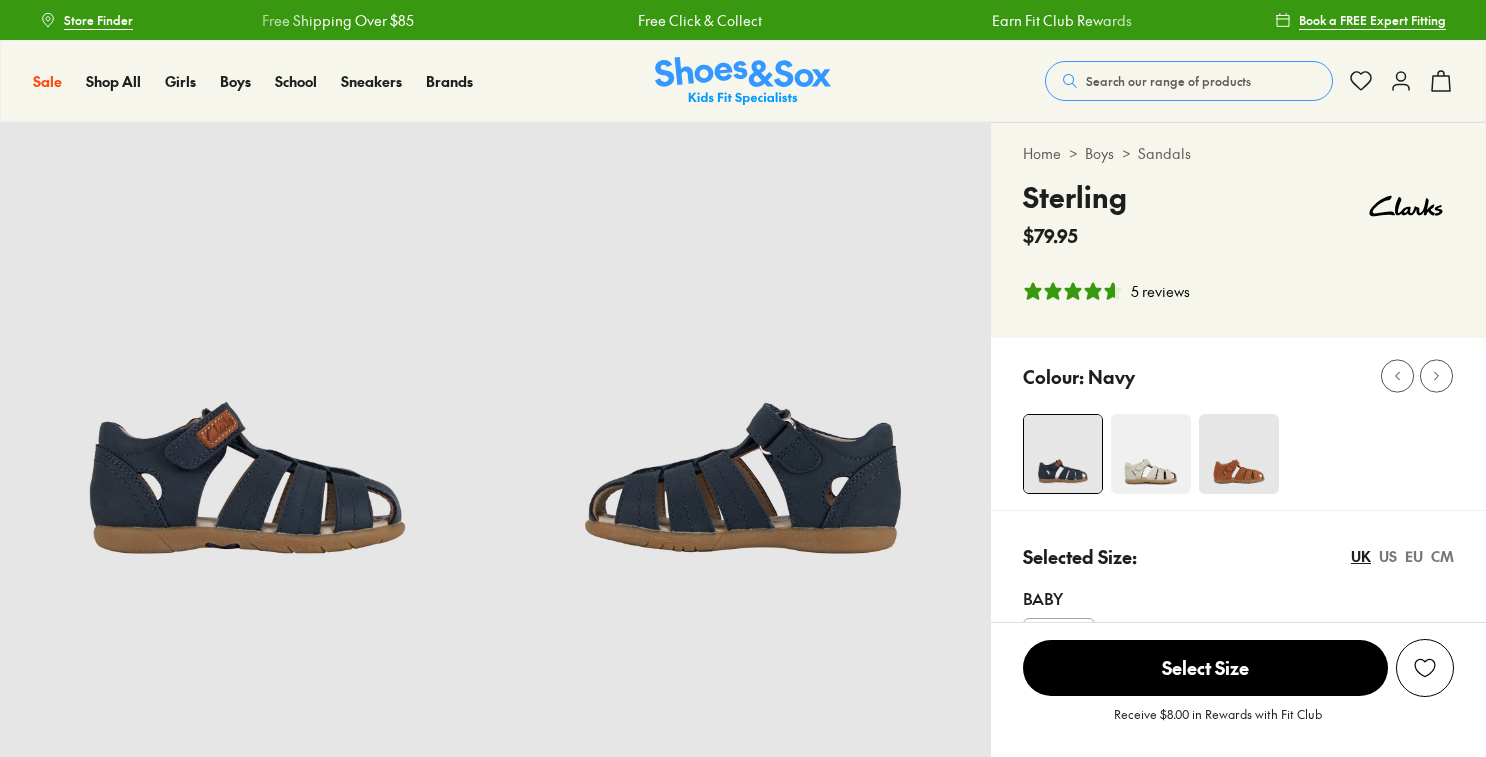 select on "*" 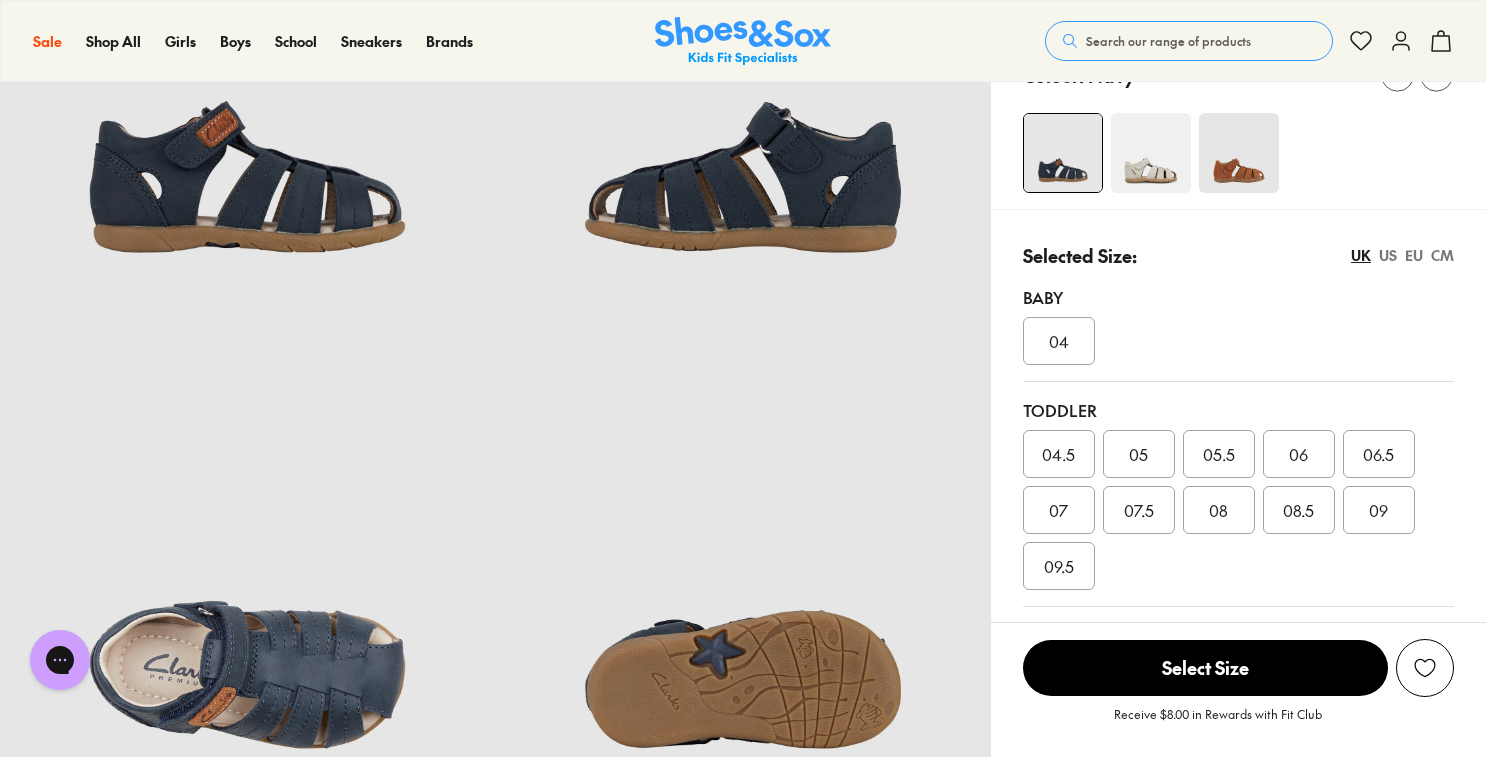 scroll, scrollTop: 302, scrollLeft: 0, axis: vertical 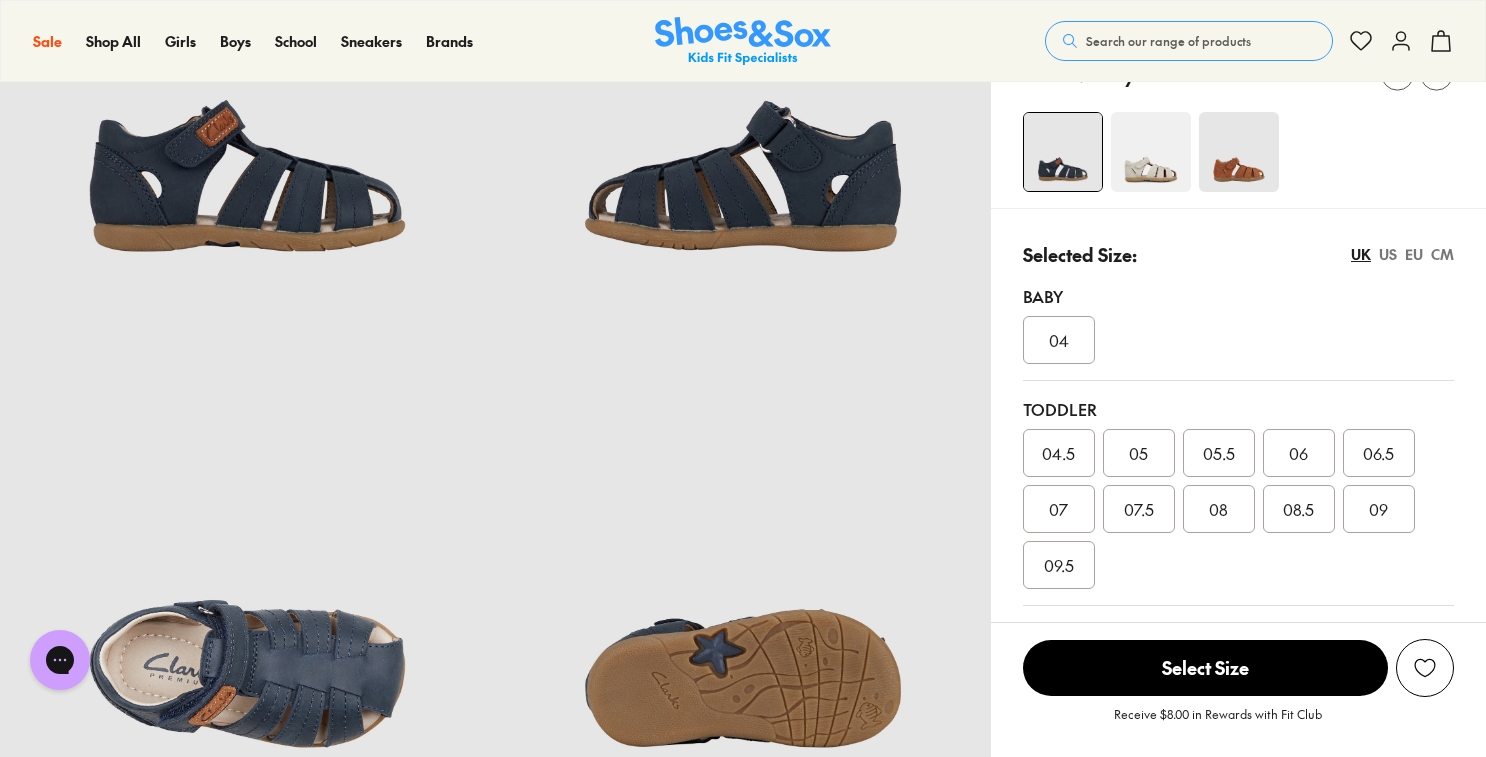 click on "07.5" at bounding box center [1139, 509] 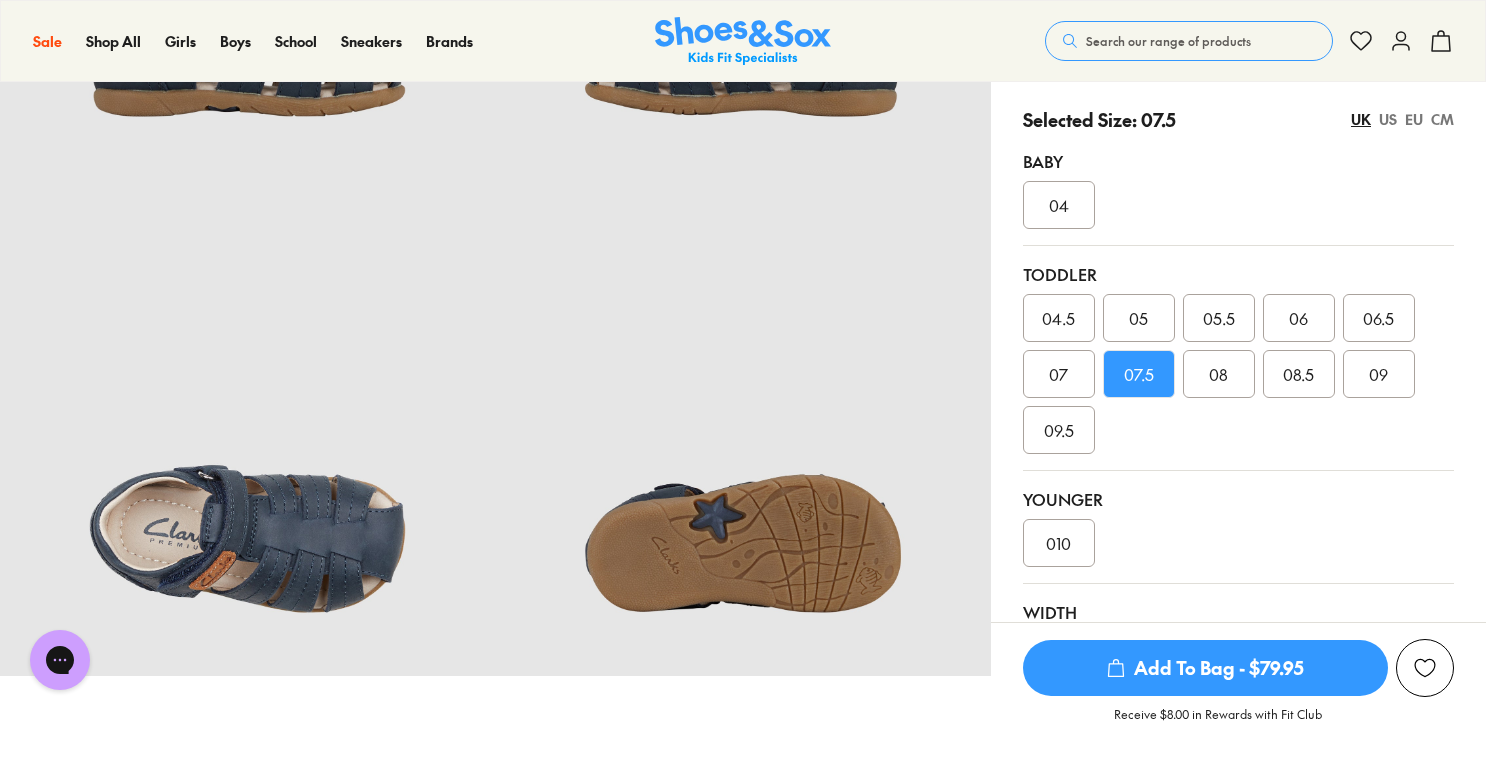 scroll, scrollTop: 641, scrollLeft: 0, axis: vertical 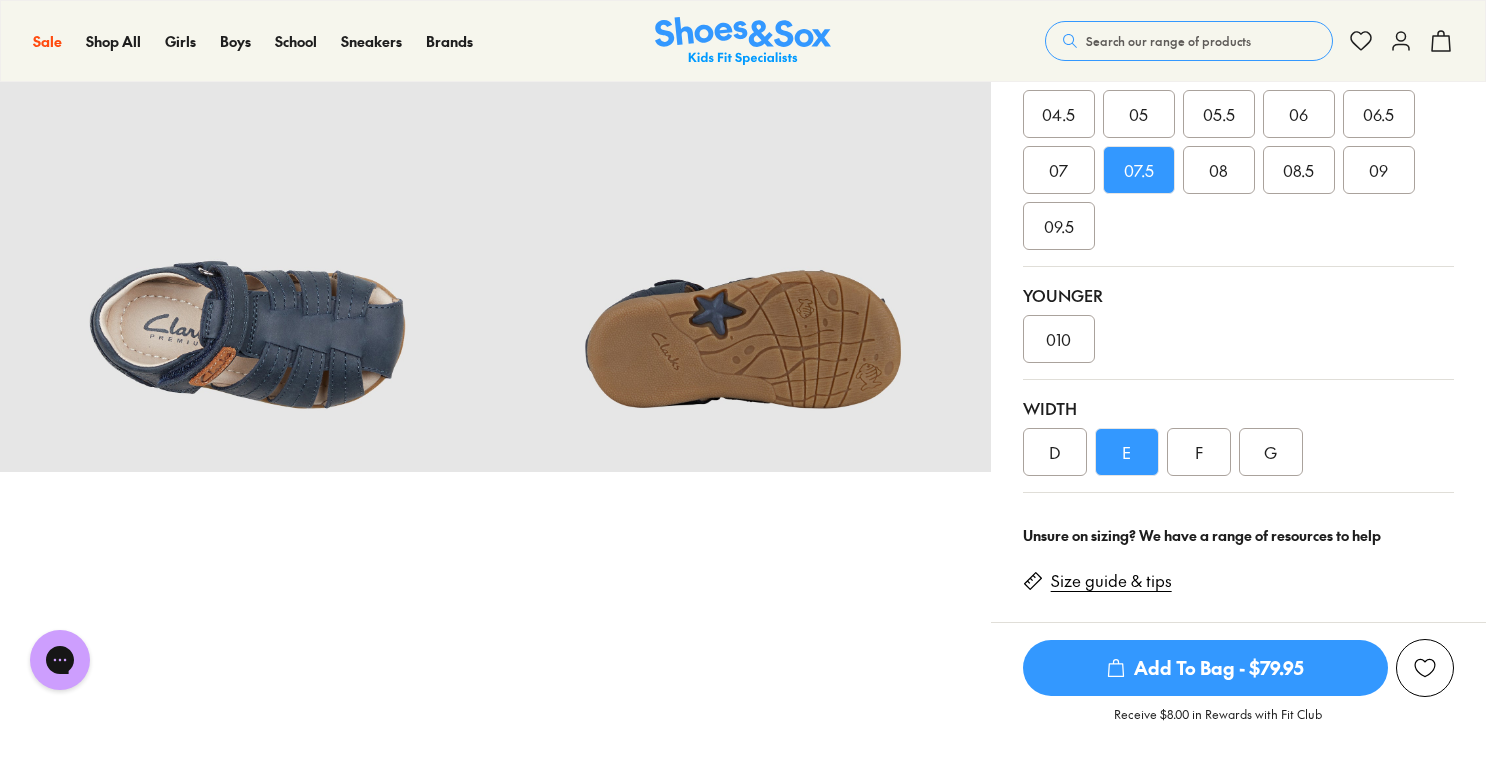 click on "F" at bounding box center [1199, 452] 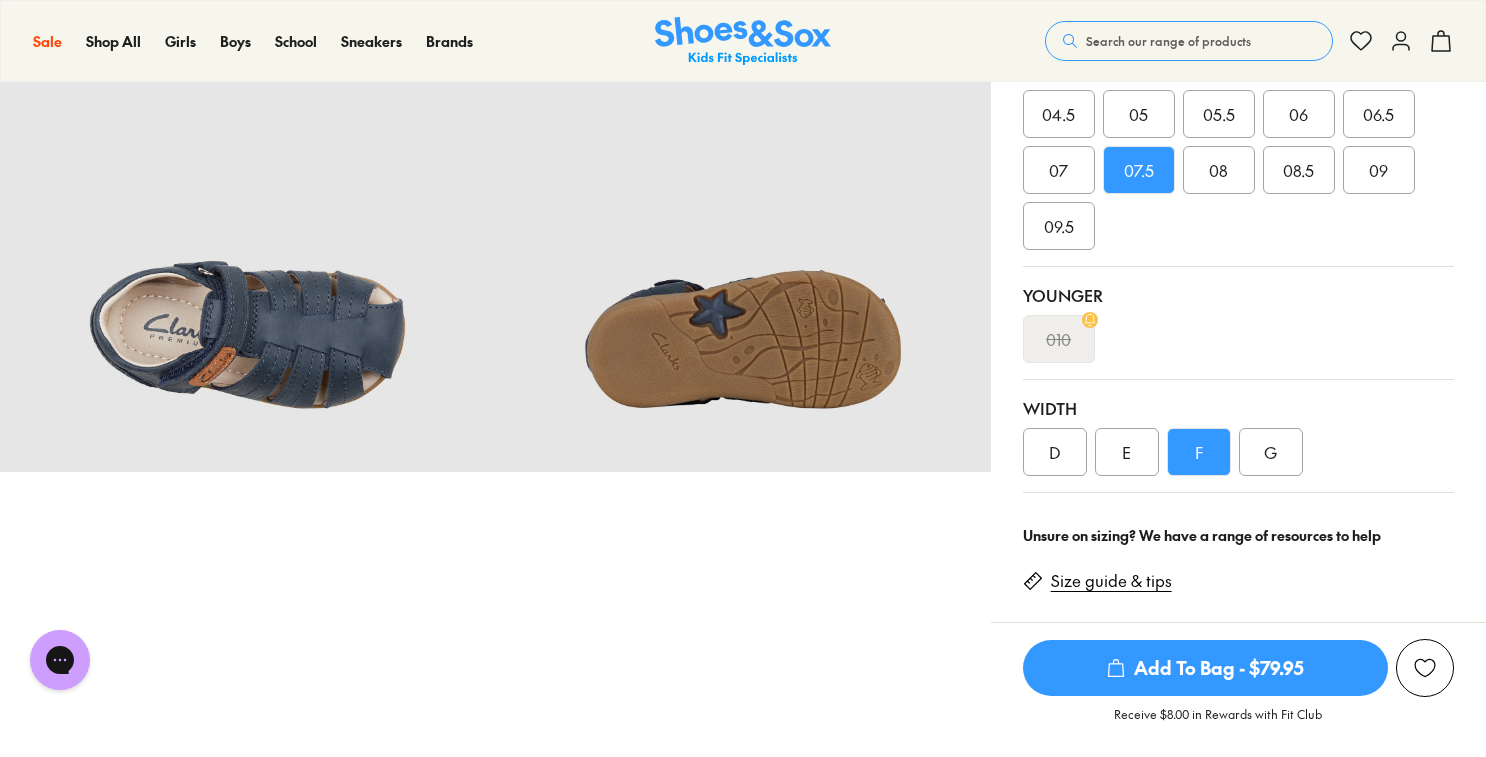 click on "G" at bounding box center [1271, 452] 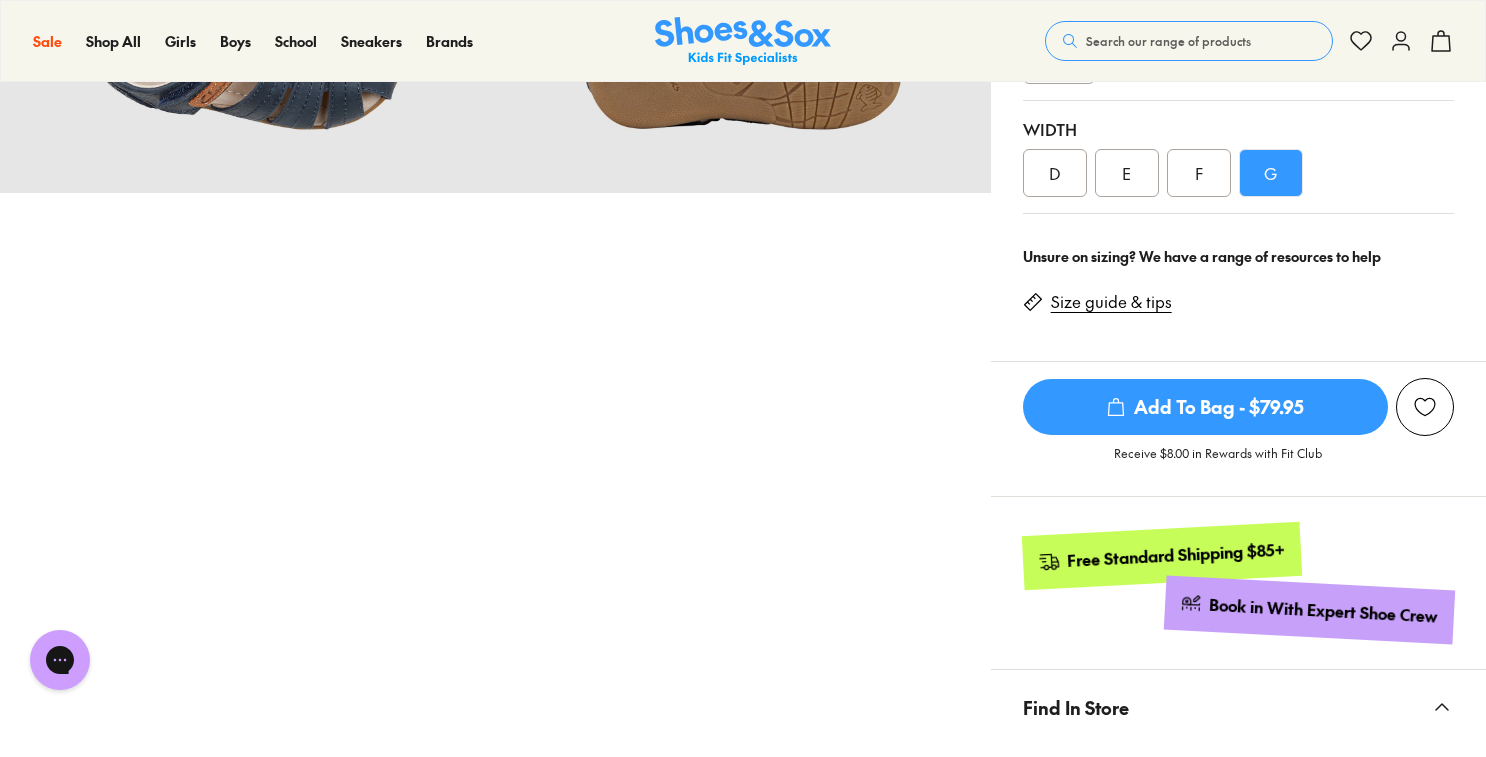 scroll, scrollTop: 922, scrollLeft: 0, axis: vertical 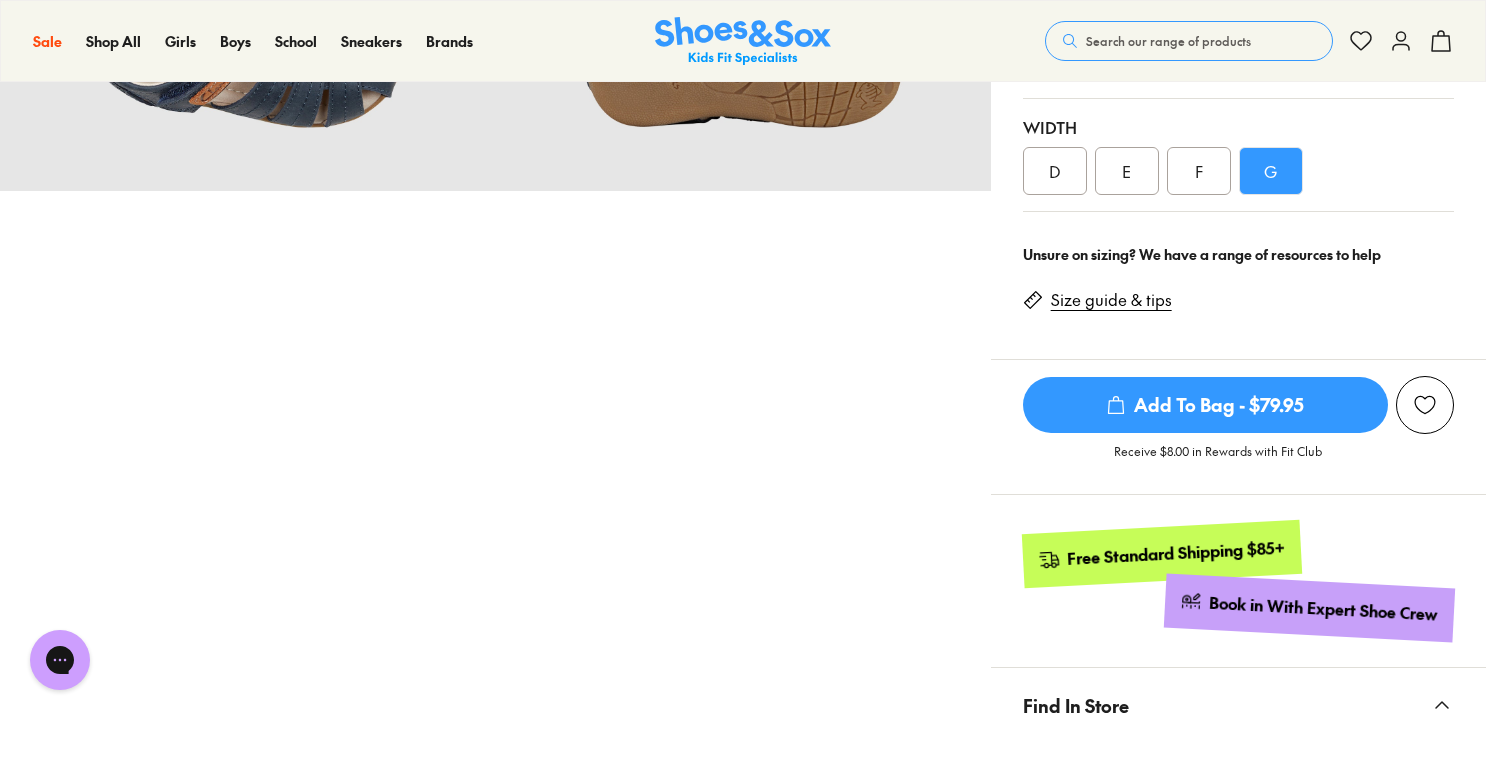 click on "Add To Bag - $79.95" at bounding box center (1205, 405) 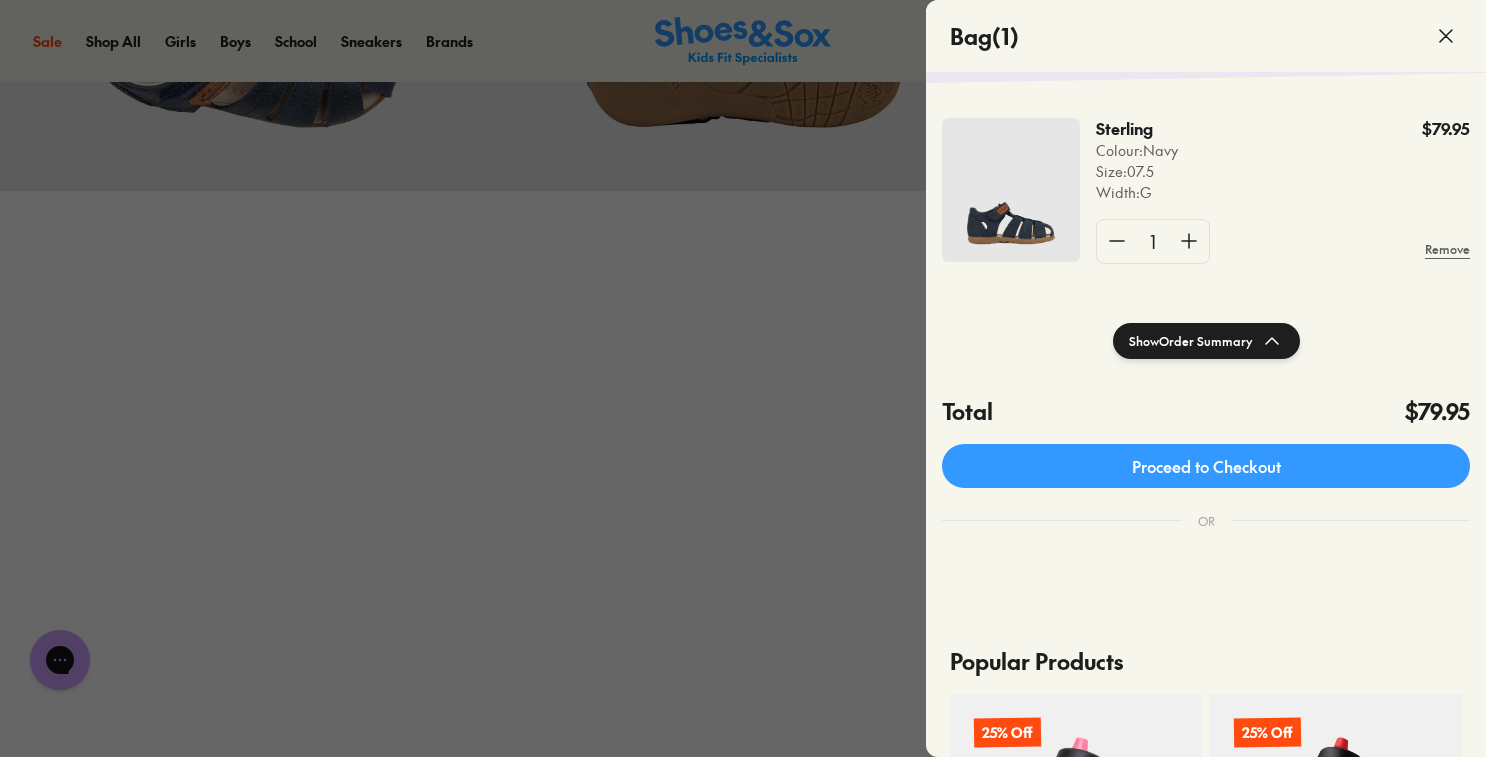scroll, scrollTop: 0, scrollLeft: 0, axis: both 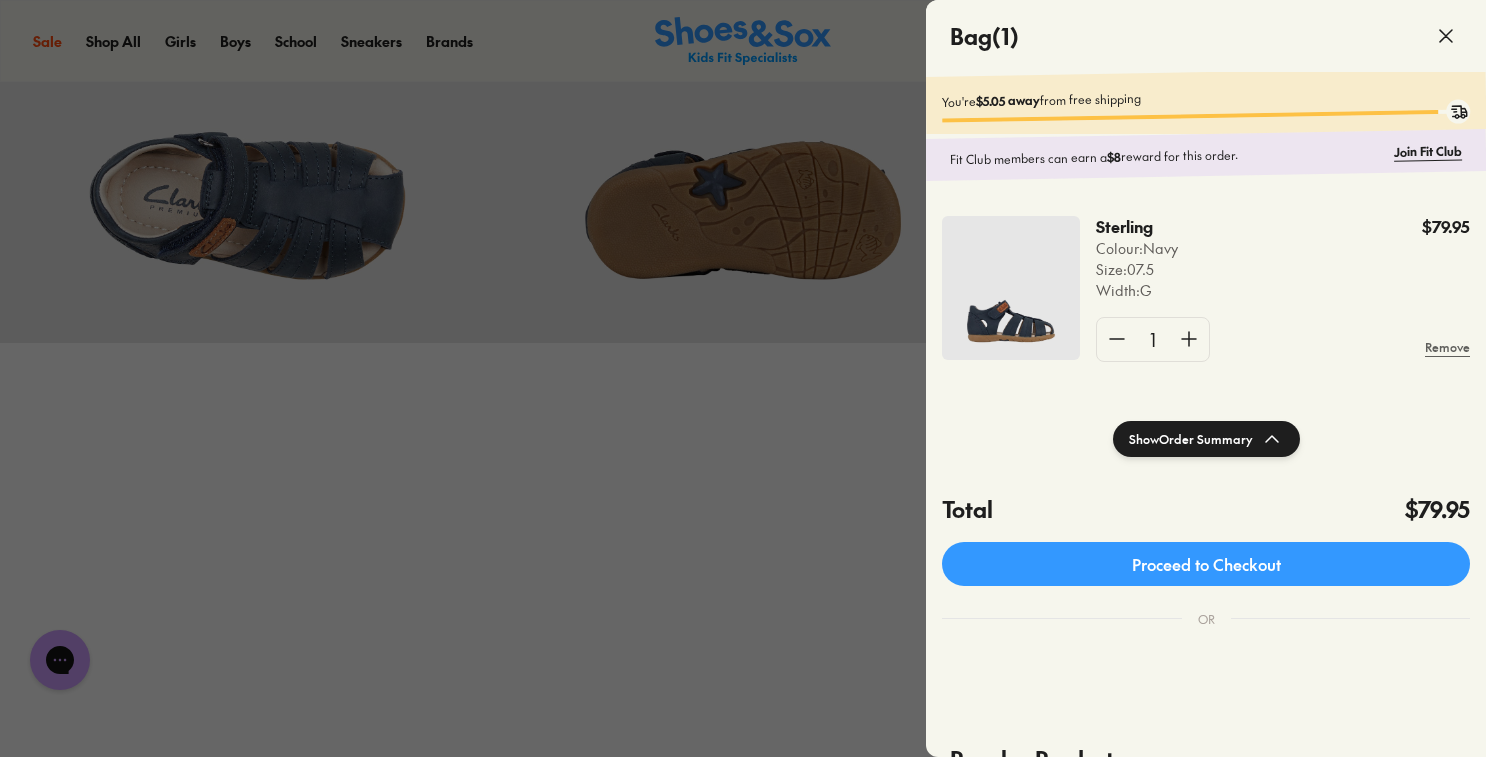 click 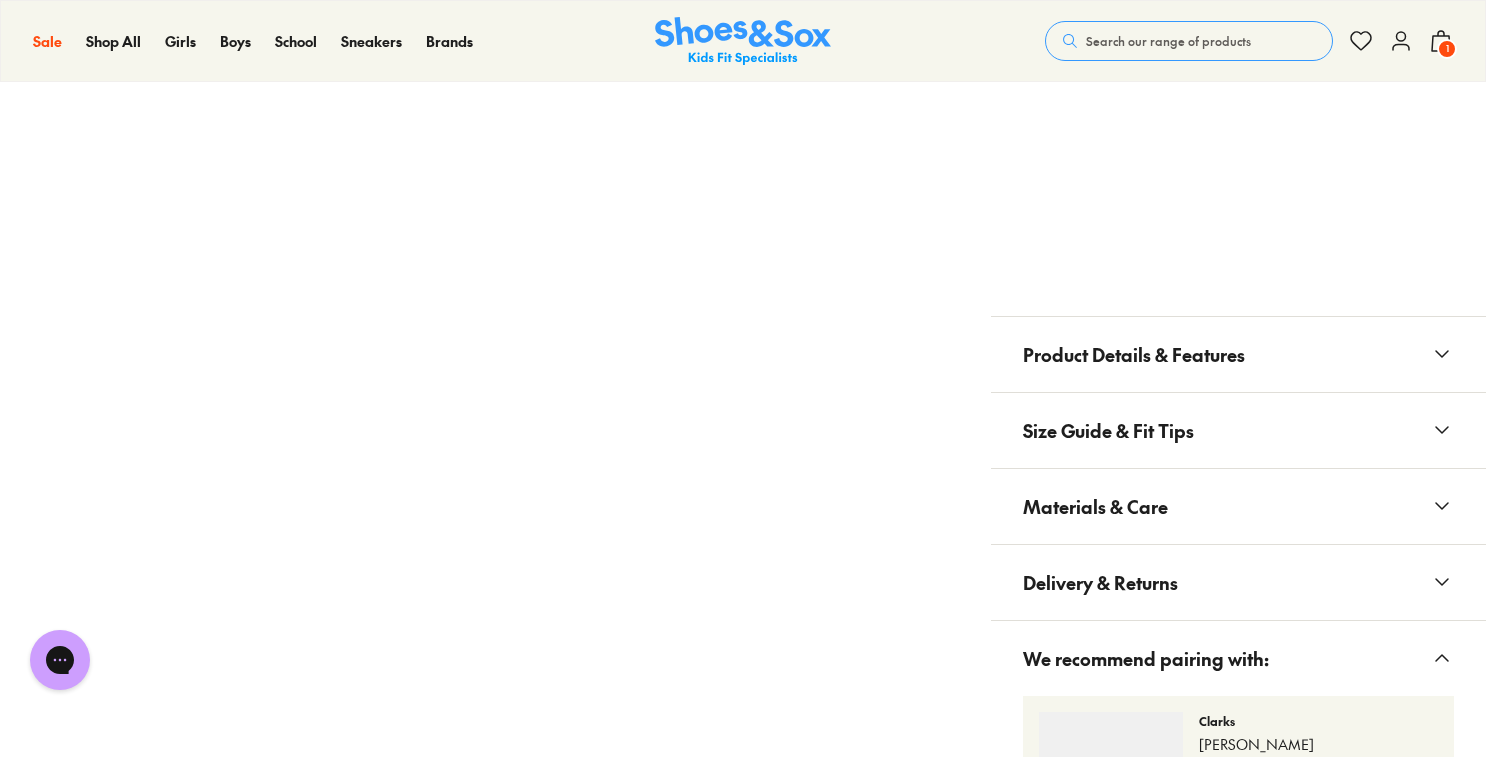 scroll, scrollTop: 1585, scrollLeft: 0, axis: vertical 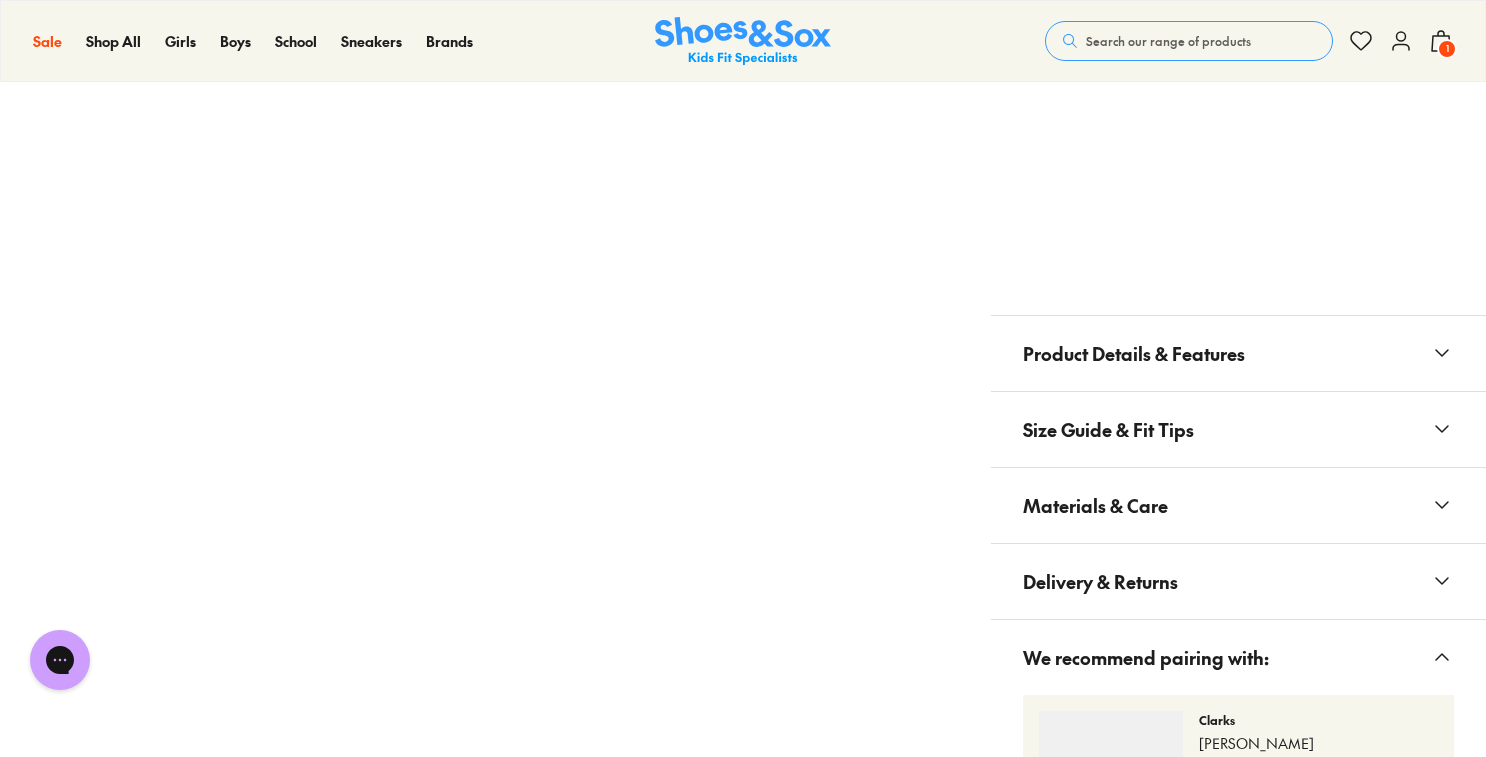 click 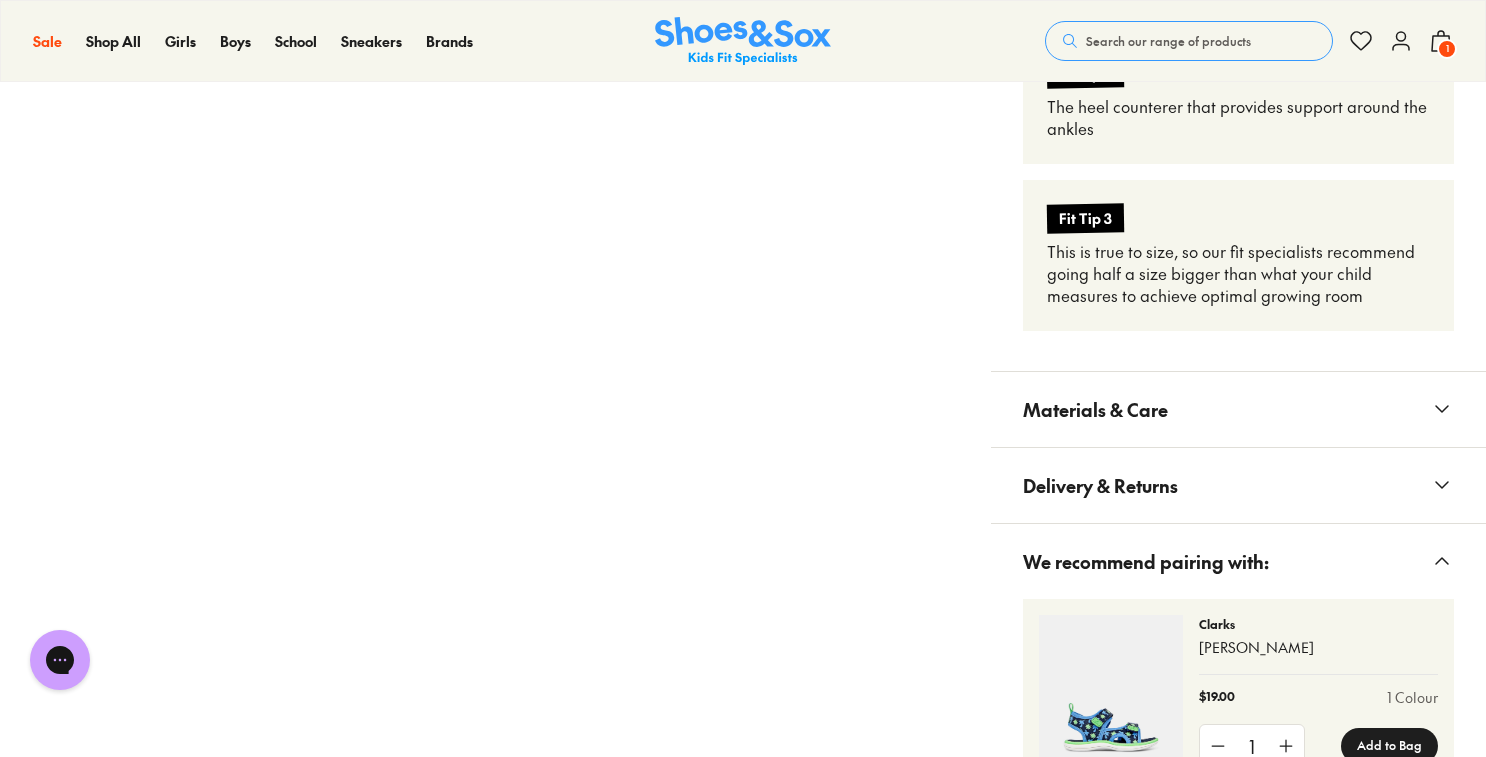 scroll, scrollTop: 2774, scrollLeft: 0, axis: vertical 